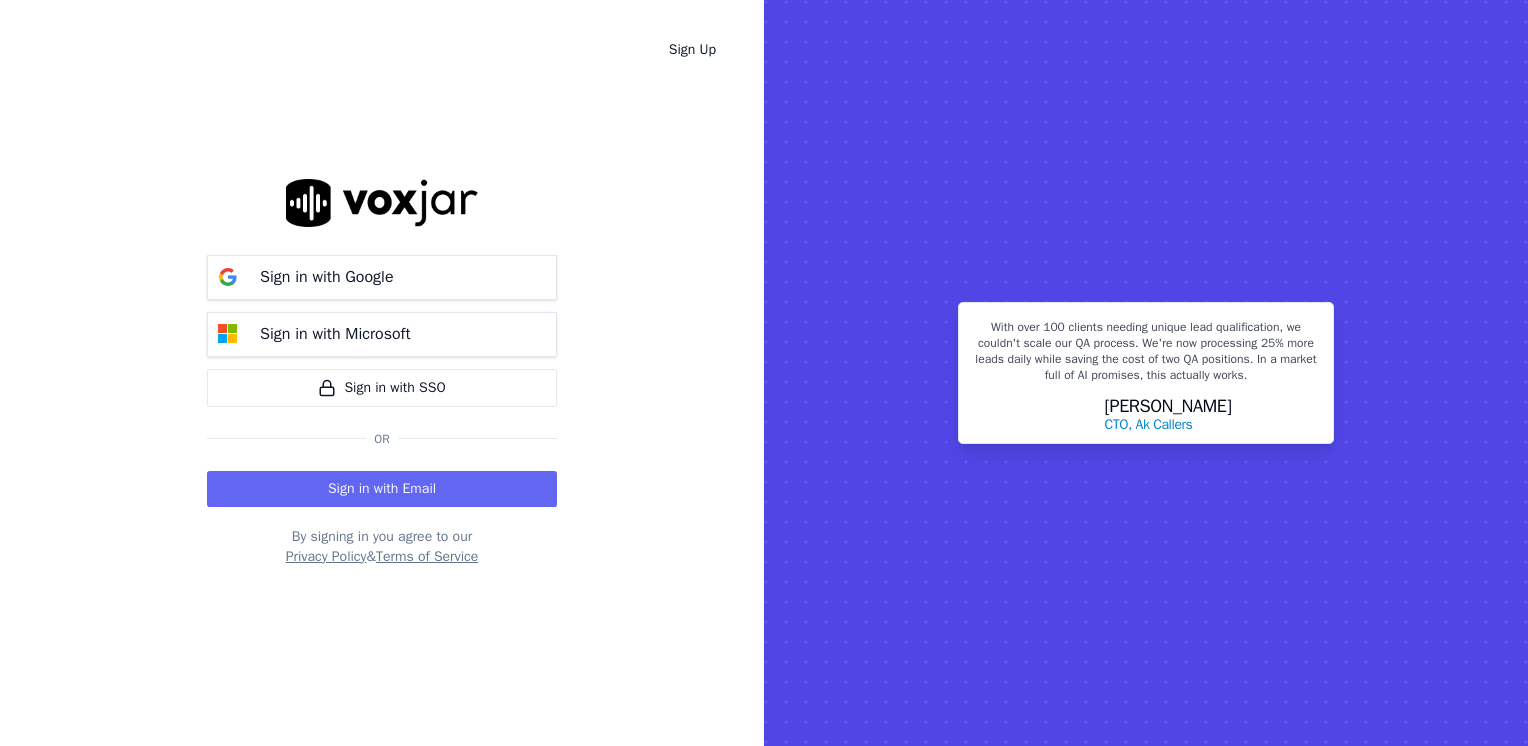 scroll, scrollTop: 0, scrollLeft: 0, axis: both 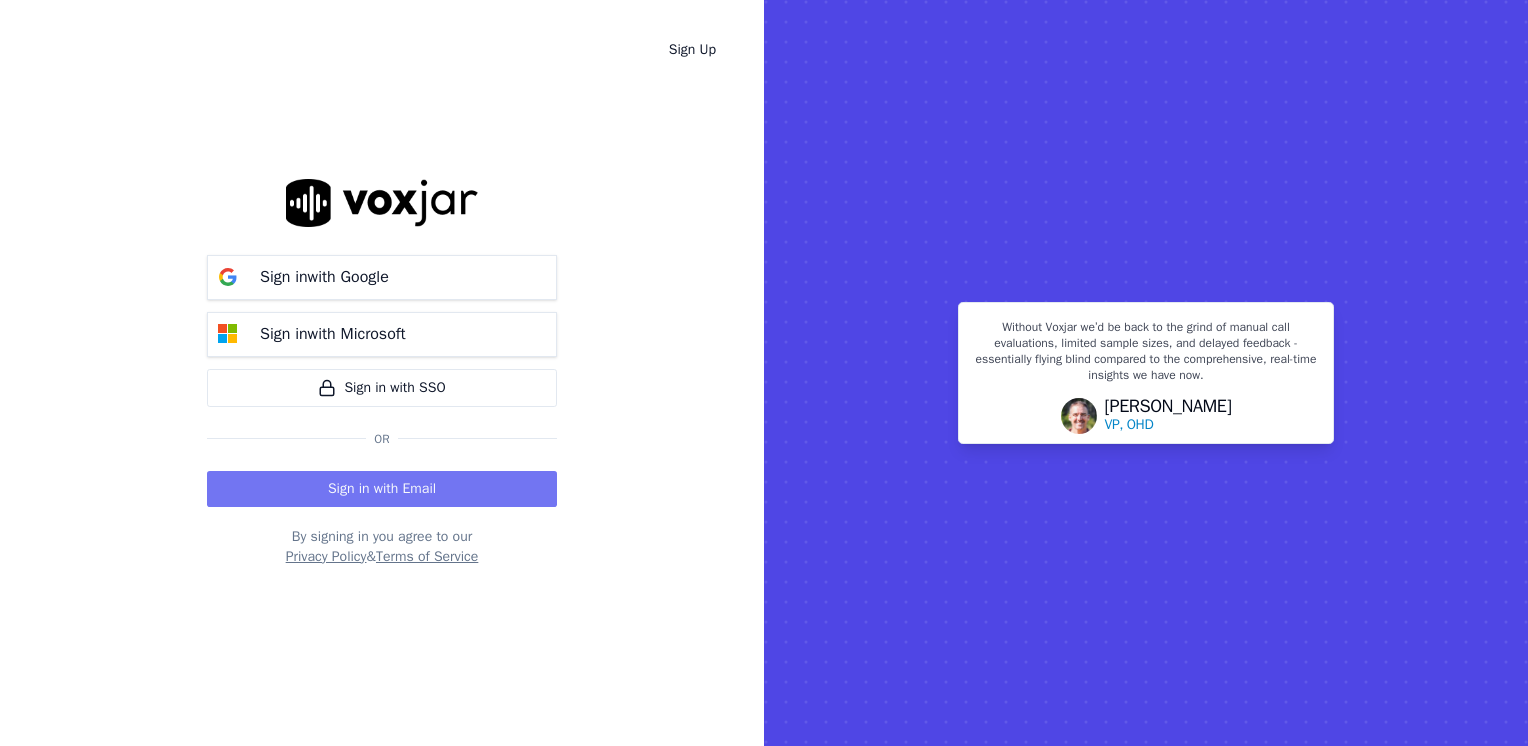 click on "Sign in with Email" at bounding box center (382, 489) 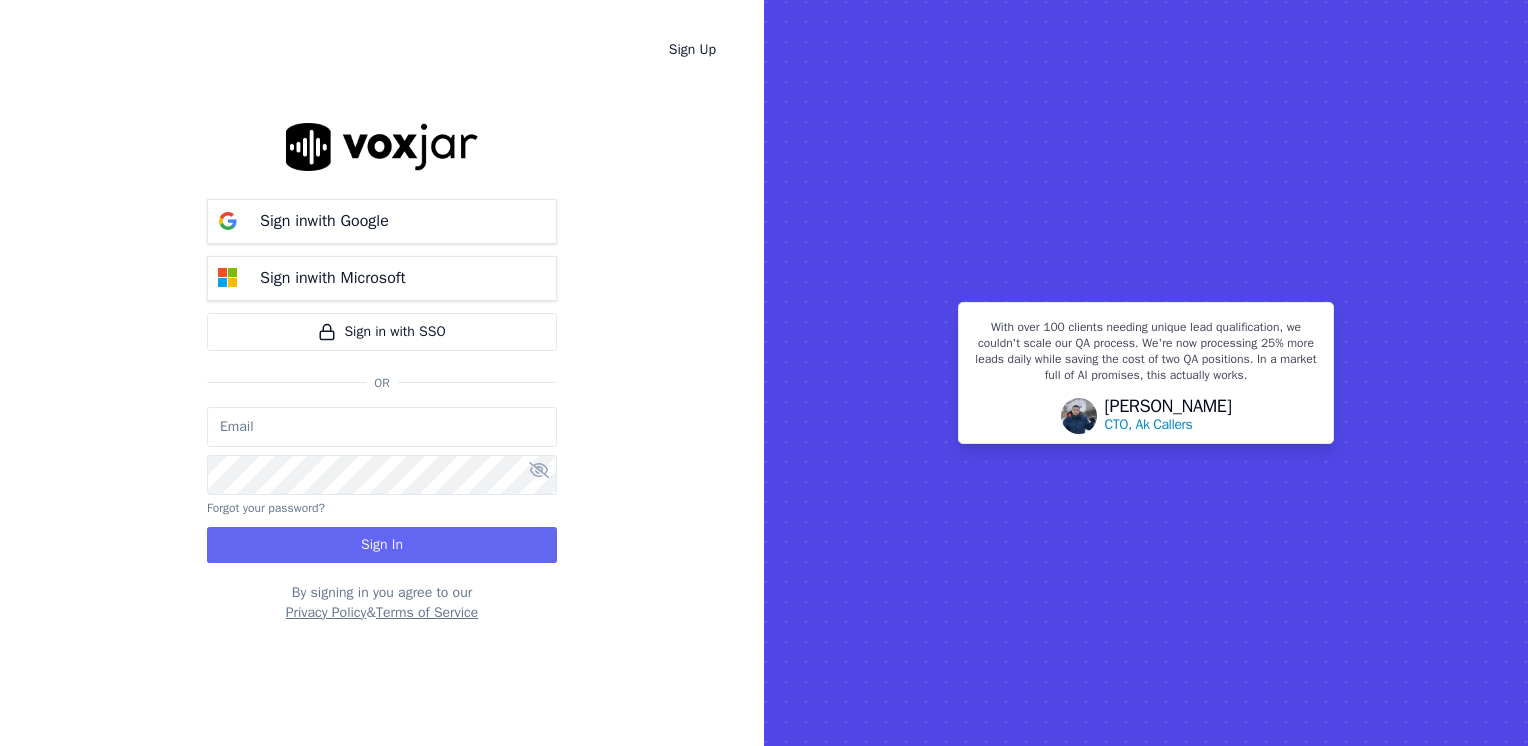 click at bounding box center [382, 427] 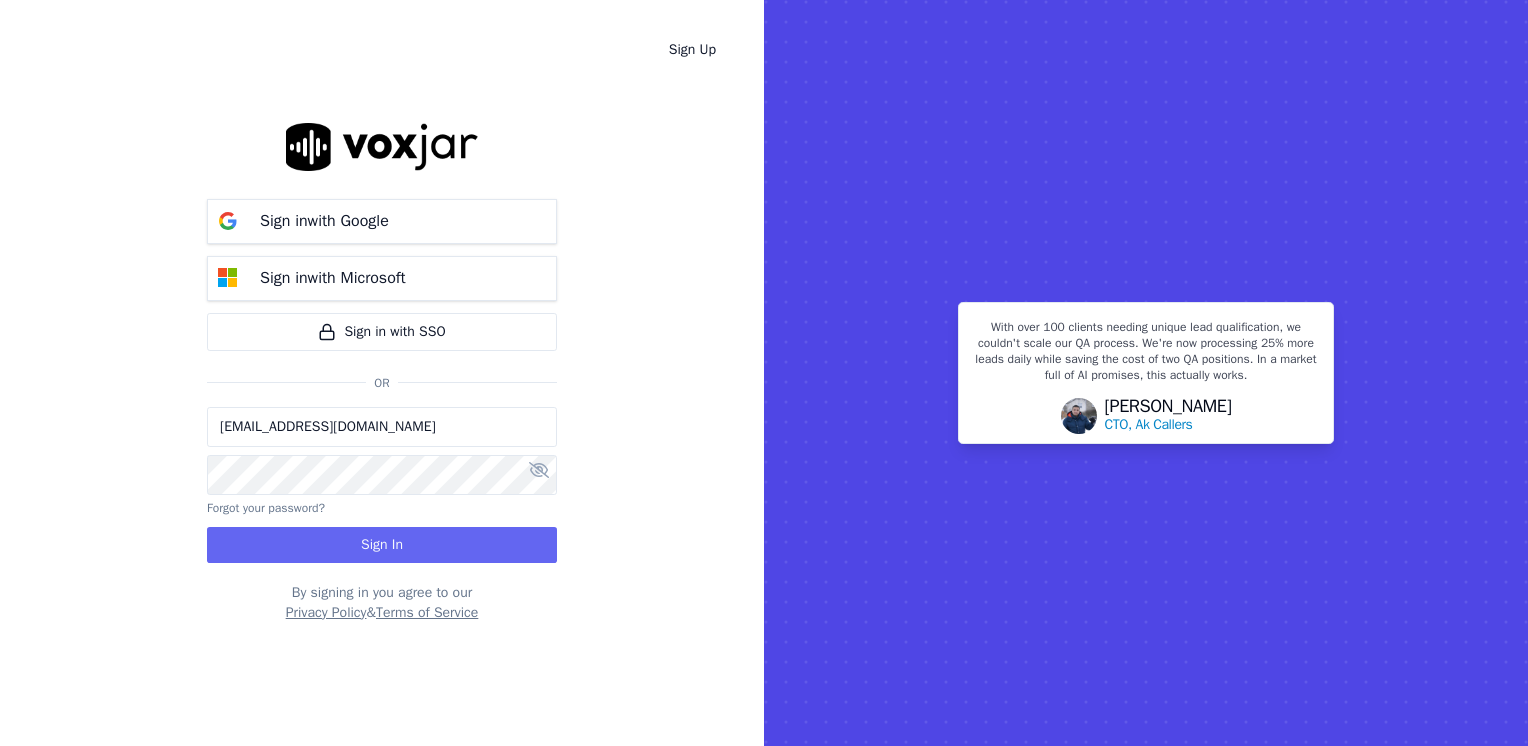 type on "maleman@newwavepower.net" 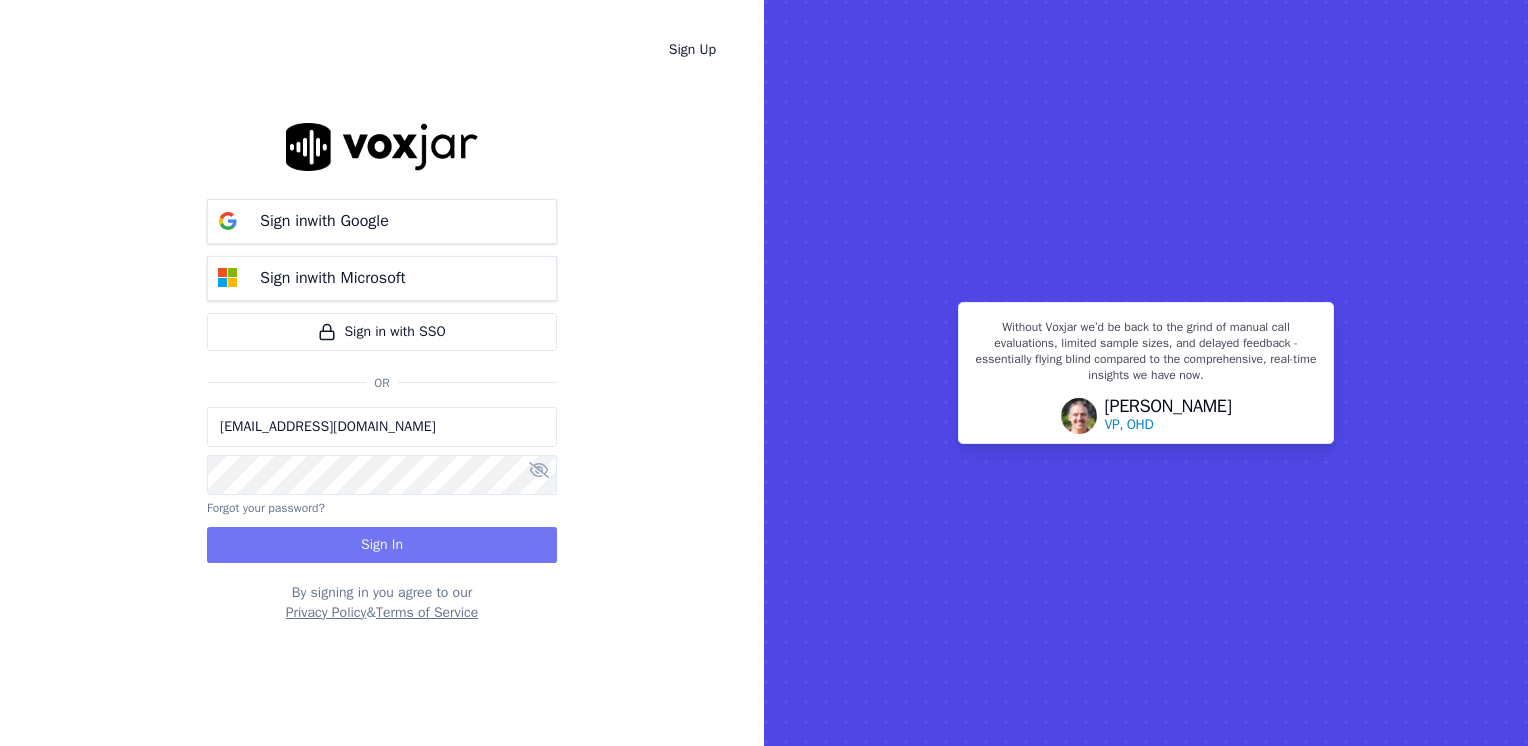 click on "Sign In" at bounding box center (382, 545) 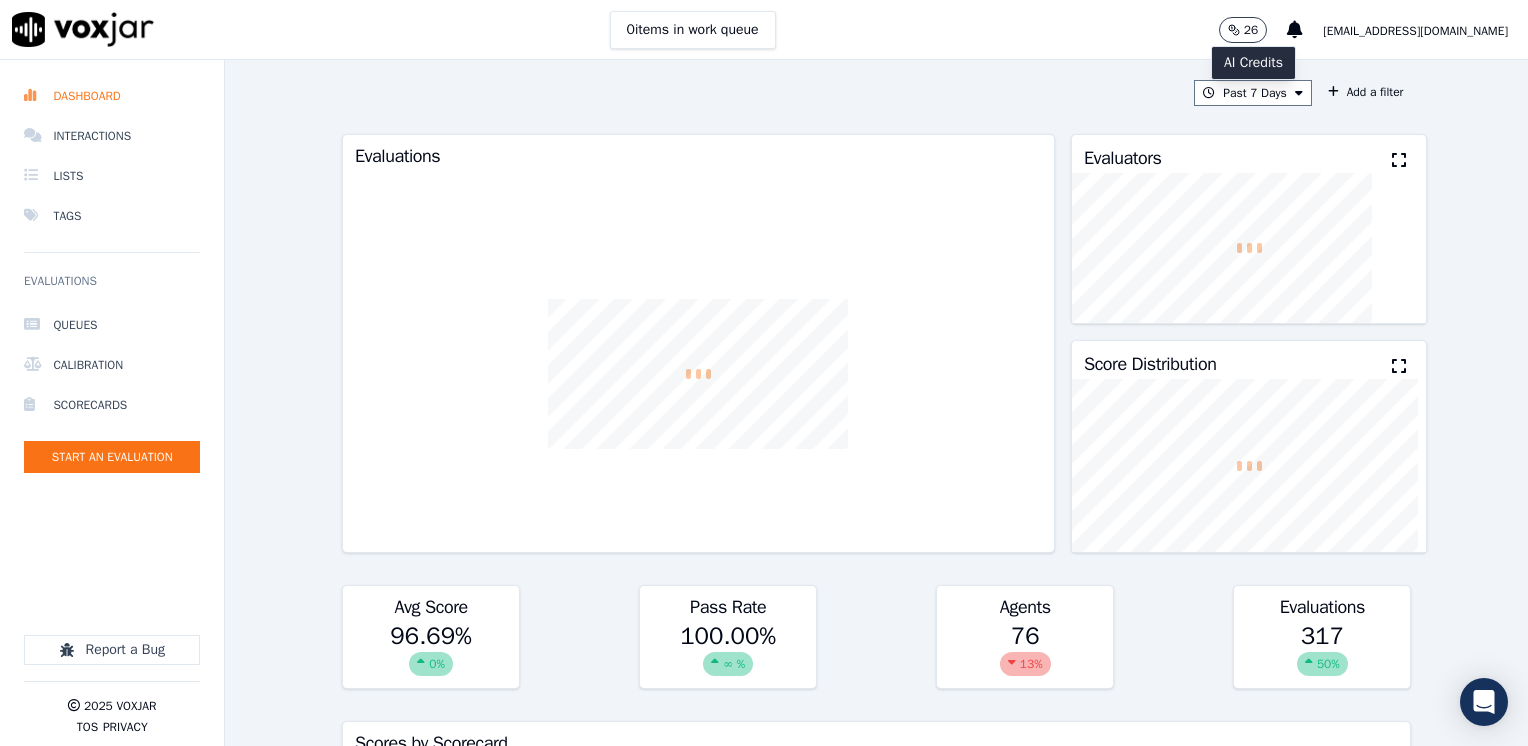 scroll, scrollTop: 0, scrollLeft: 0, axis: both 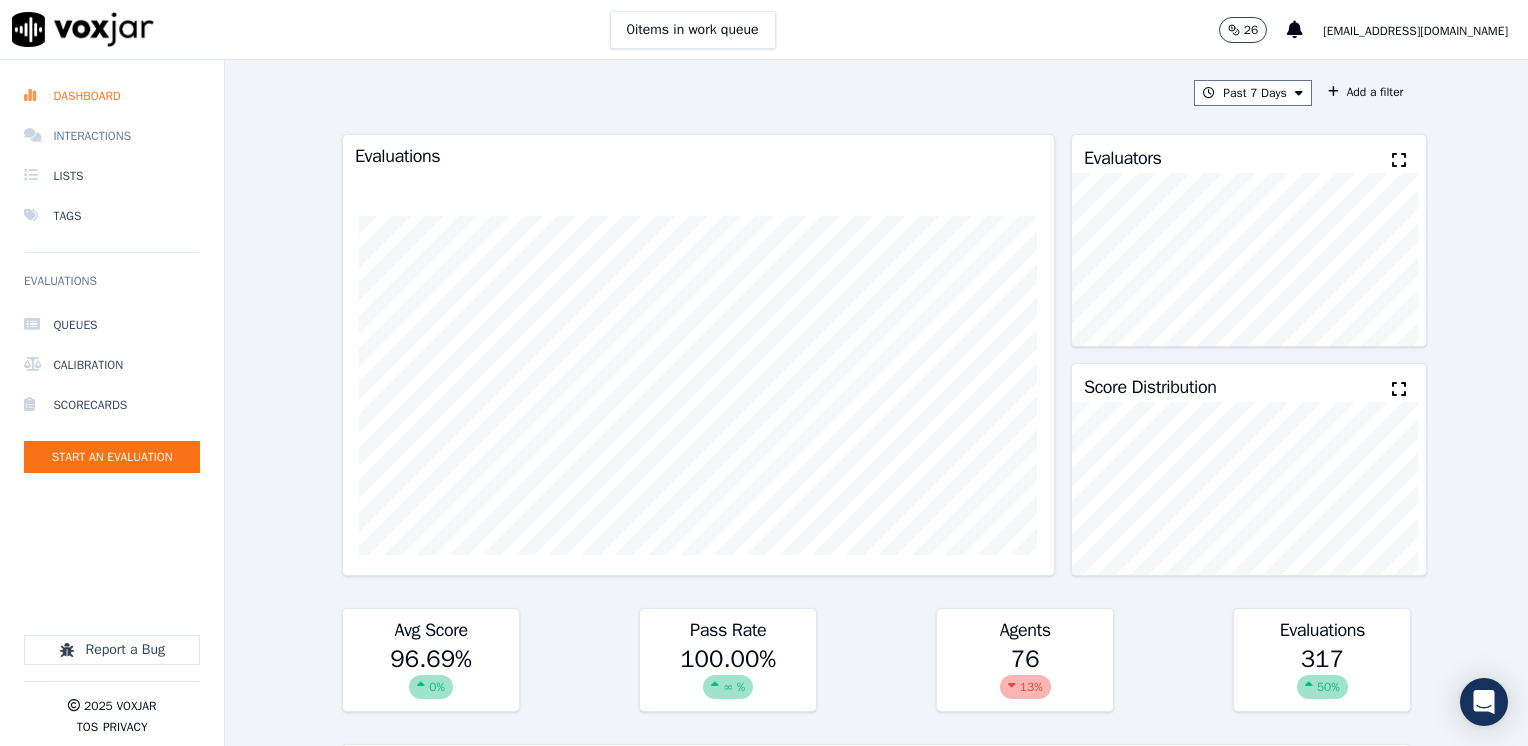 click on "Interactions" at bounding box center [112, 136] 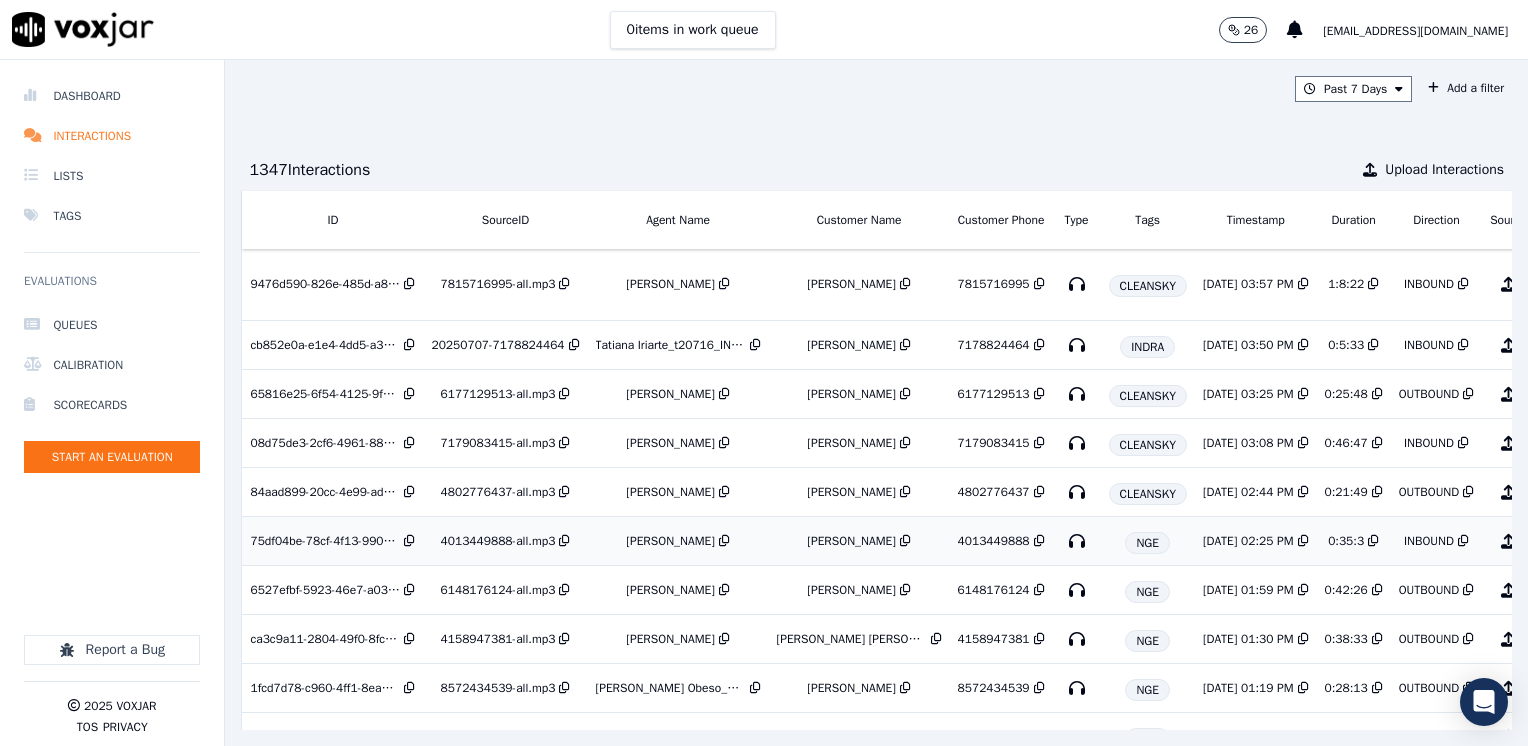scroll, scrollTop: 0, scrollLeft: 0, axis: both 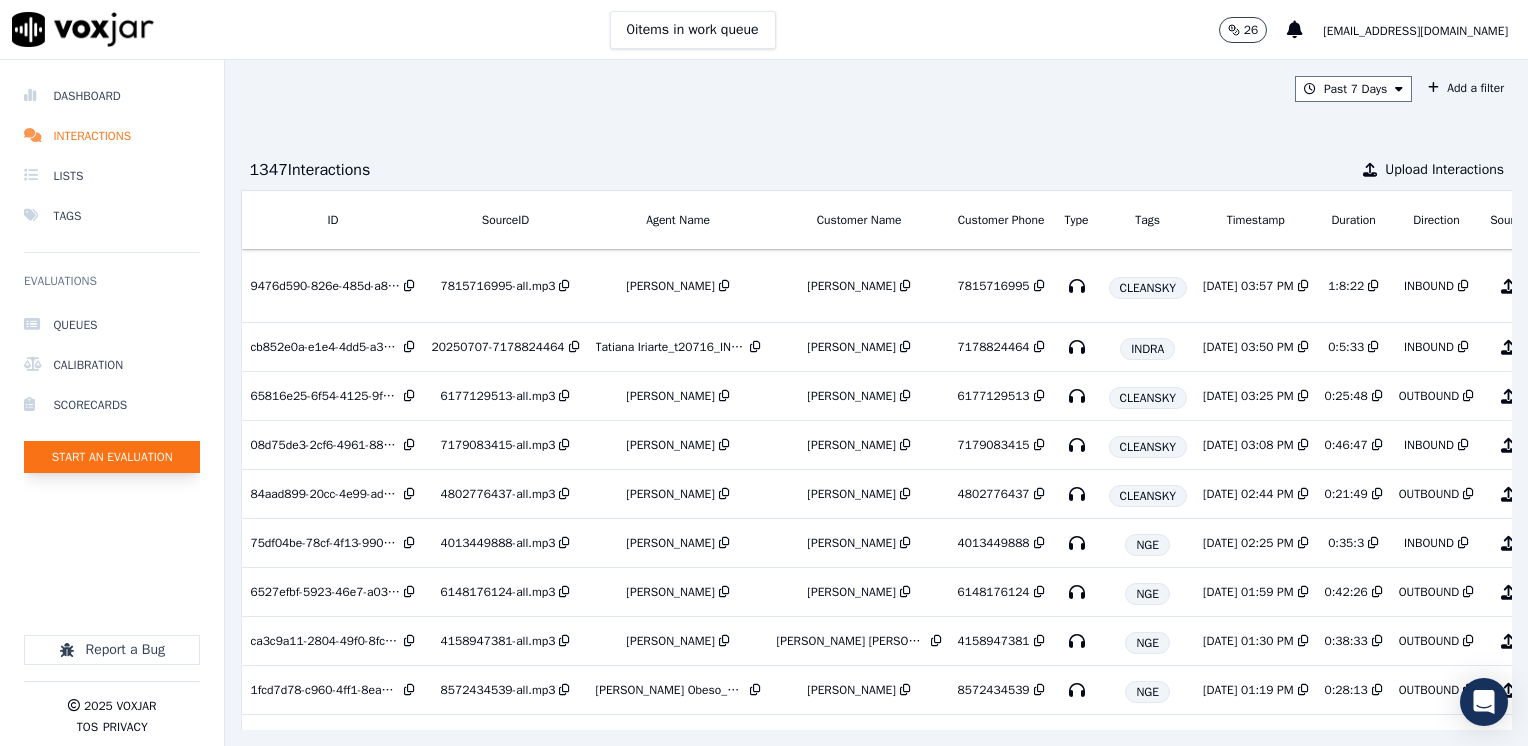 click on "Start an Evaluation" 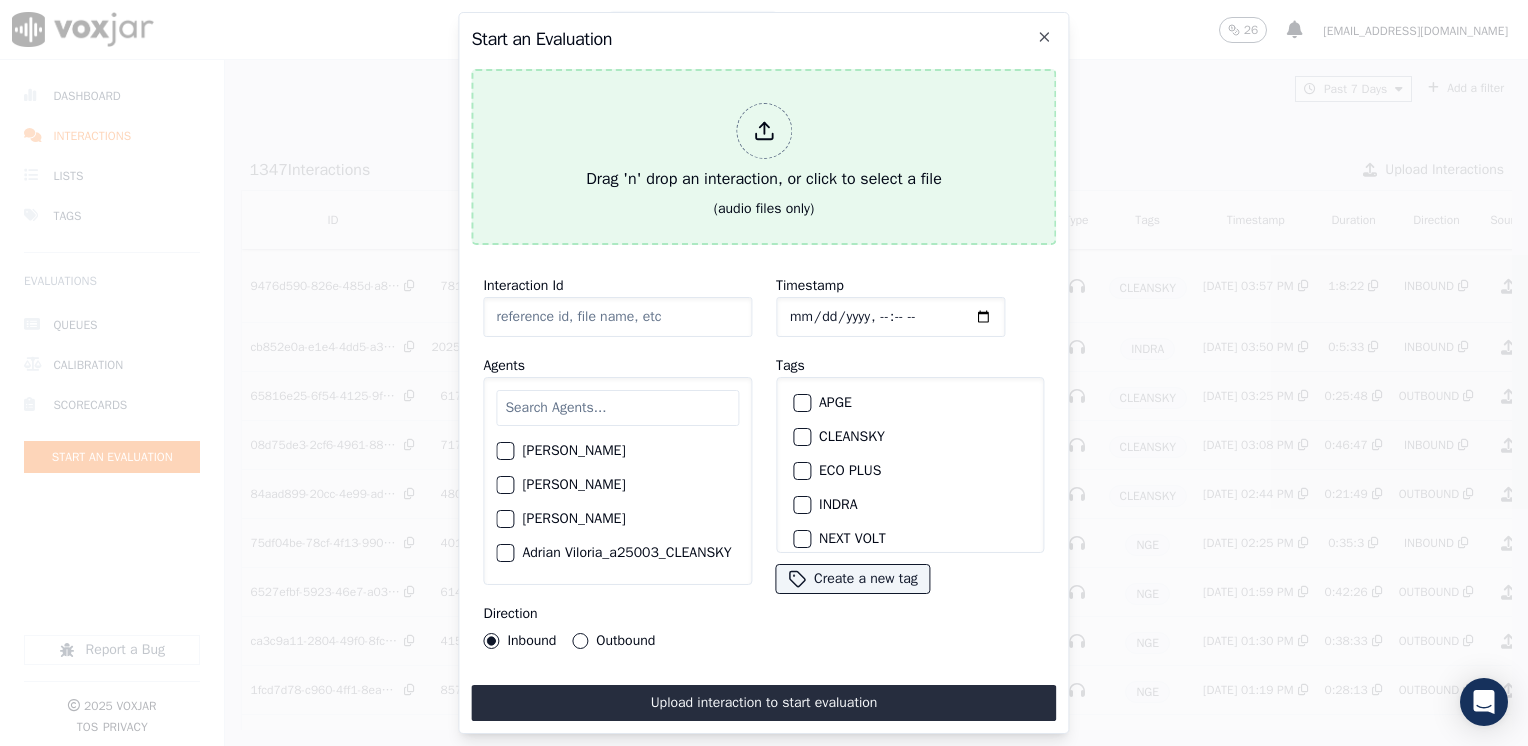 click 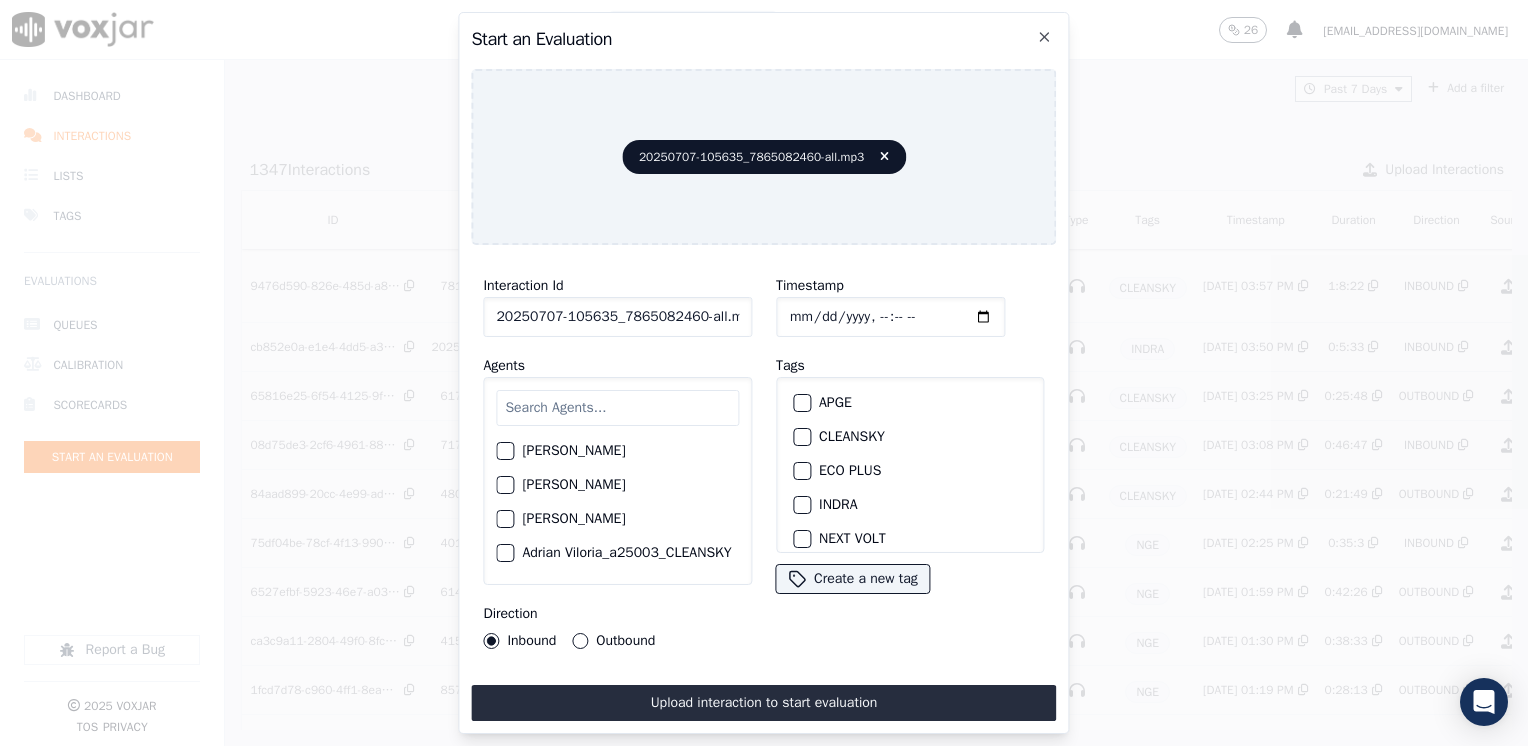 click on "Timestamp" 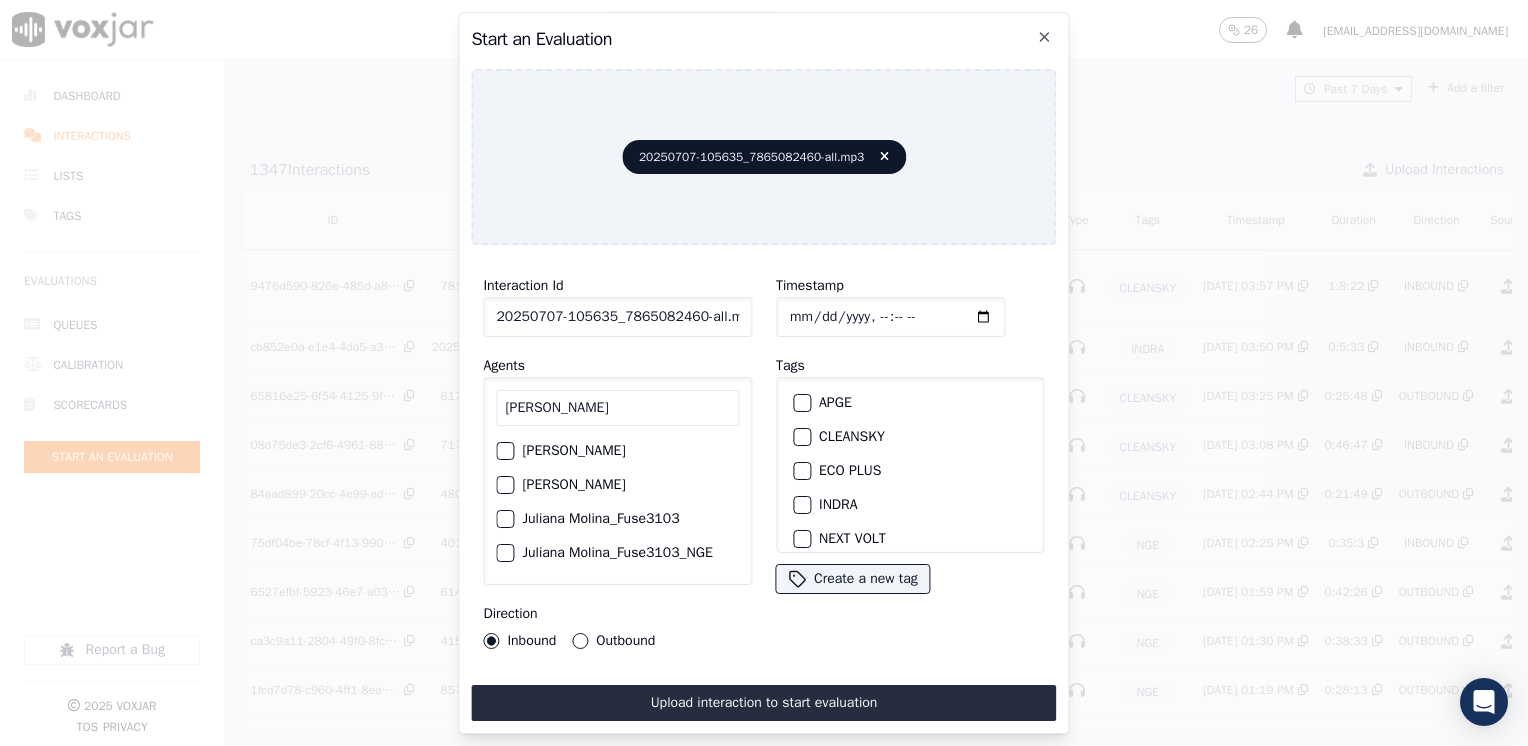 type on "[PERSON_NAME]" 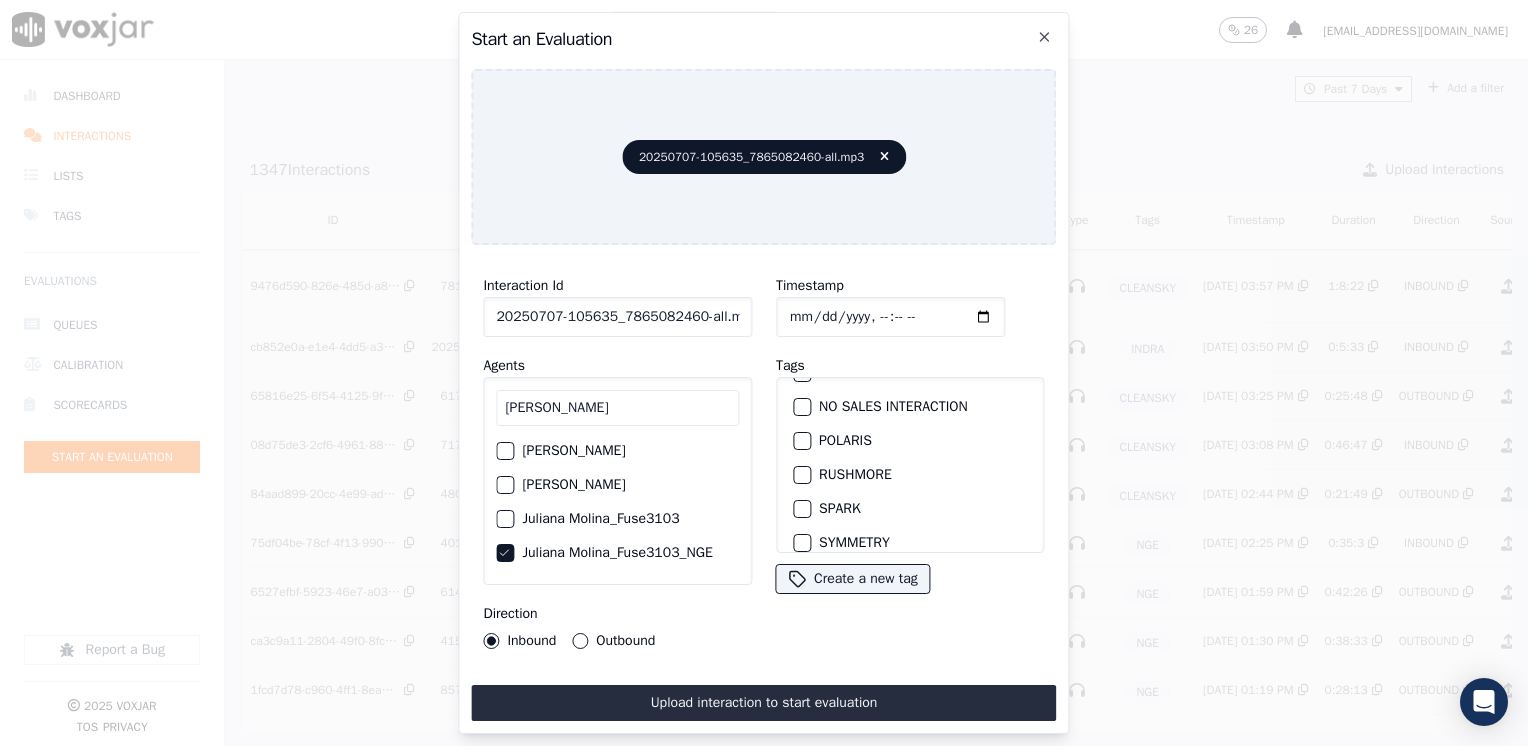 scroll, scrollTop: 100, scrollLeft: 0, axis: vertical 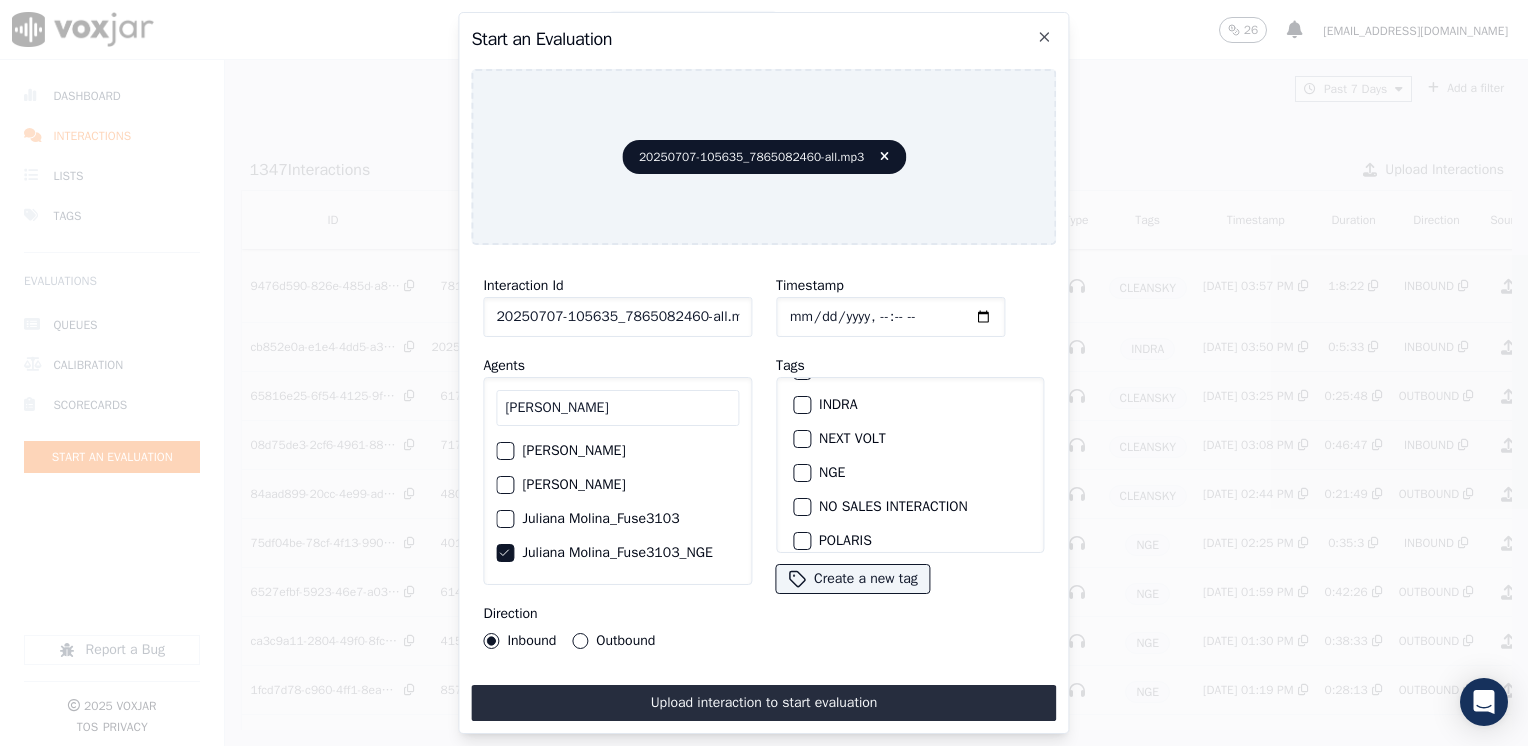 click at bounding box center (801, 473) 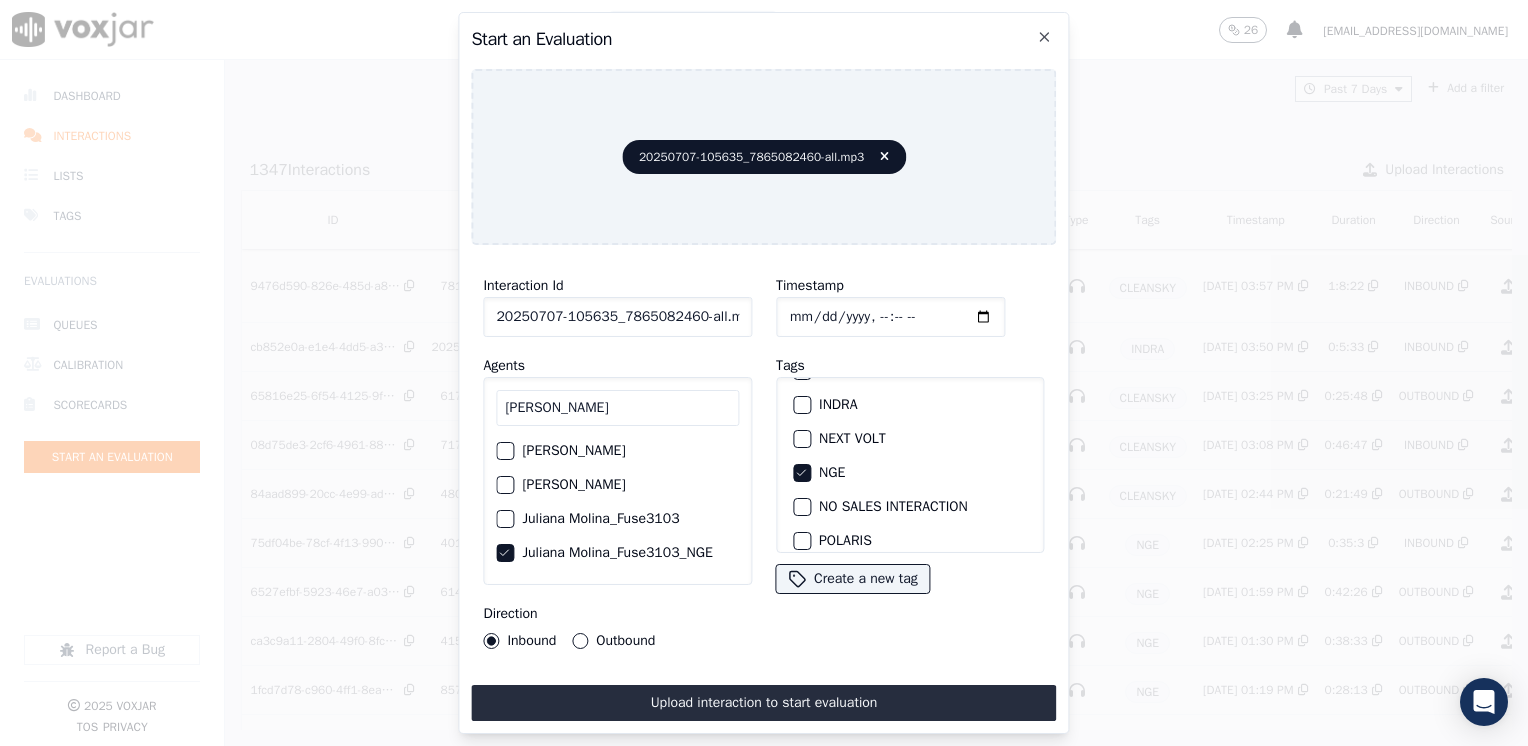 click on "Outbound" at bounding box center (580, 641) 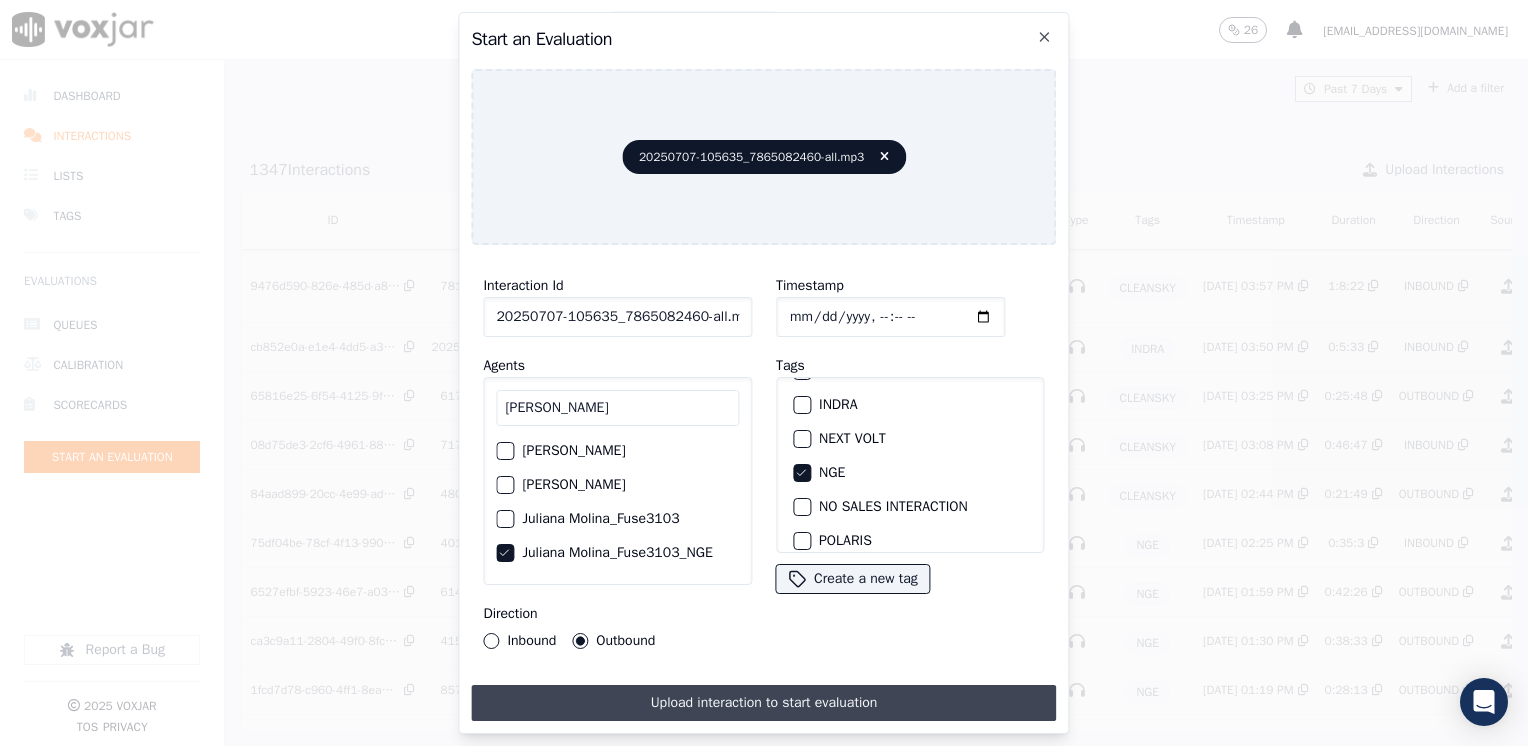click on "Upload interaction to start evaluation" at bounding box center [763, 703] 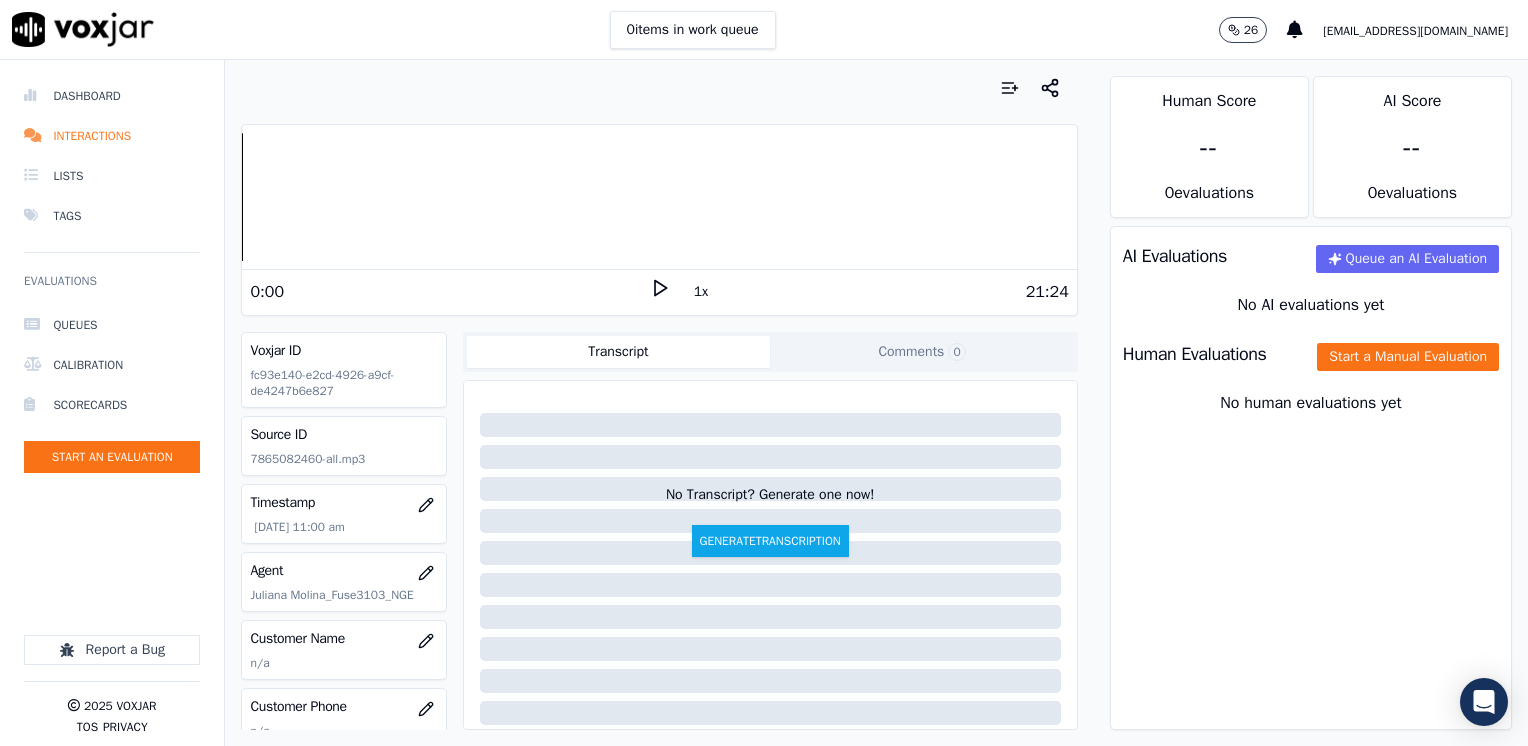 click 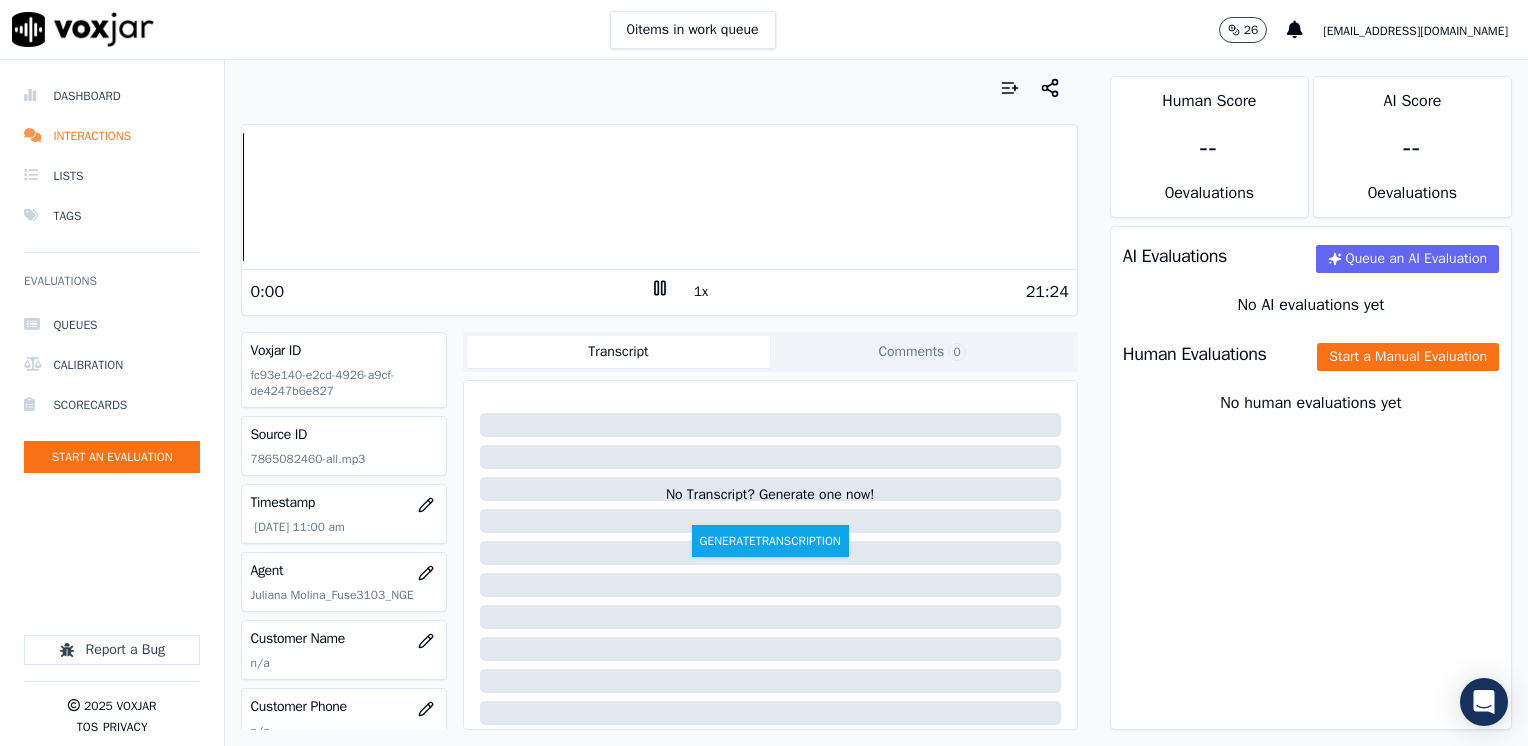 click 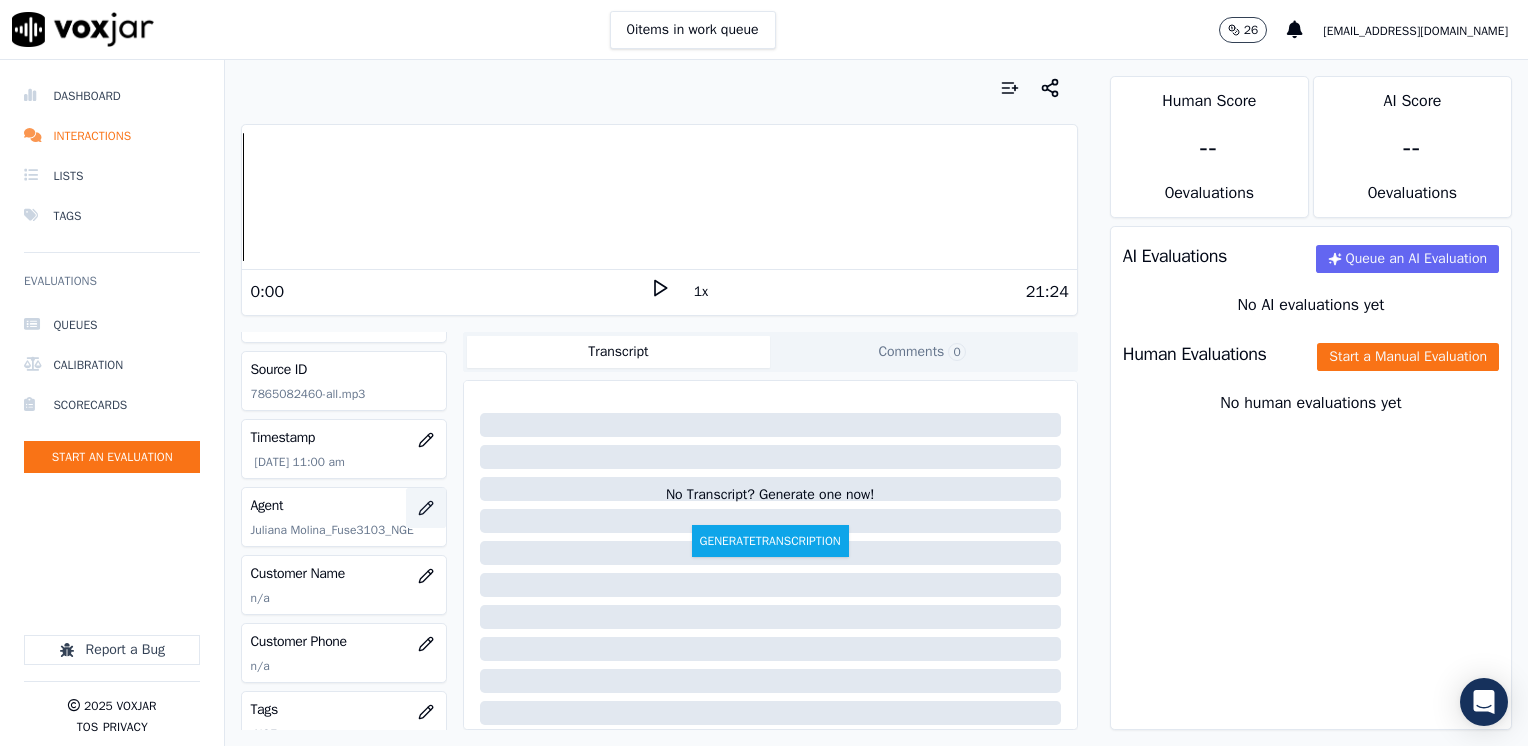 scroll, scrollTop: 100, scrollLeft: 0, axis: vertical 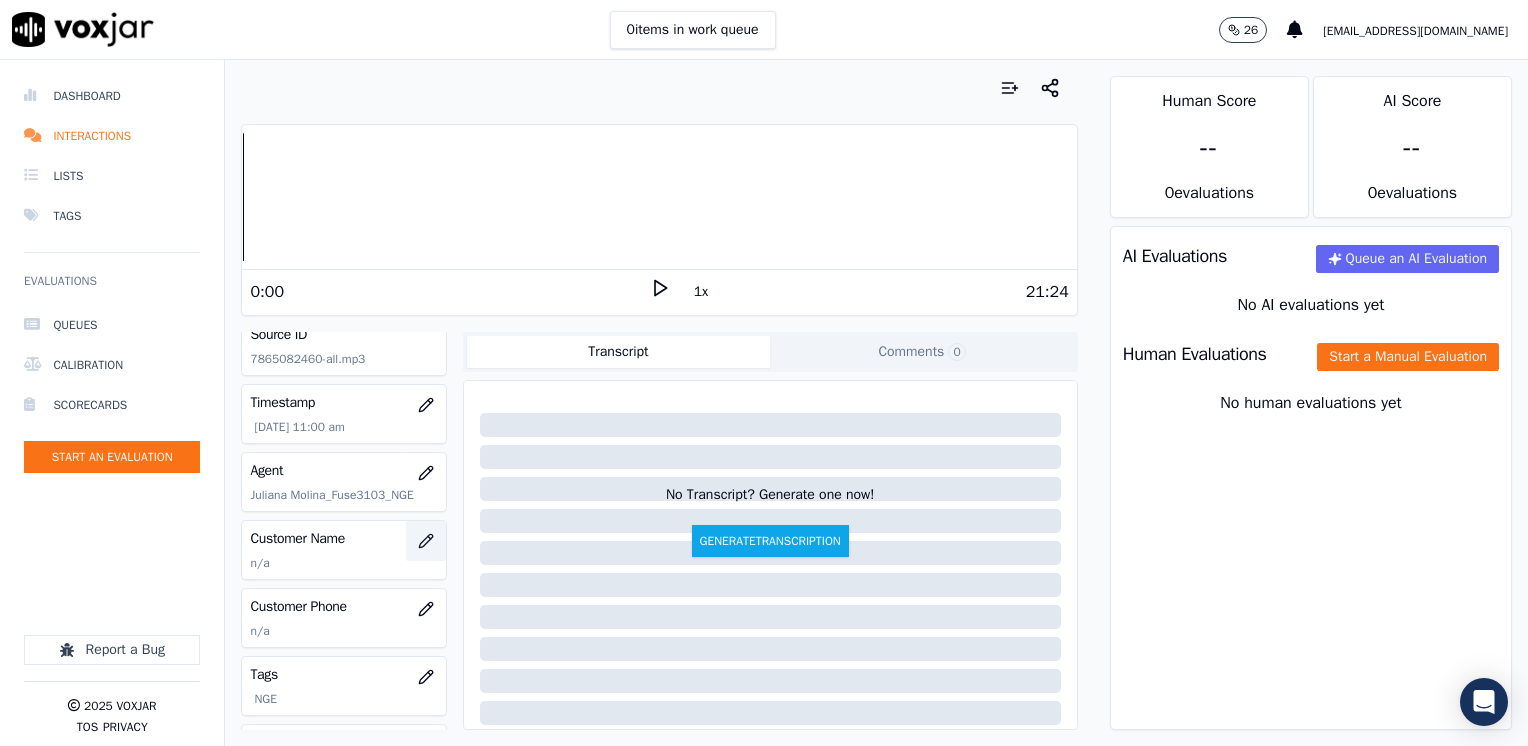 click at bounding box center (426, 541) 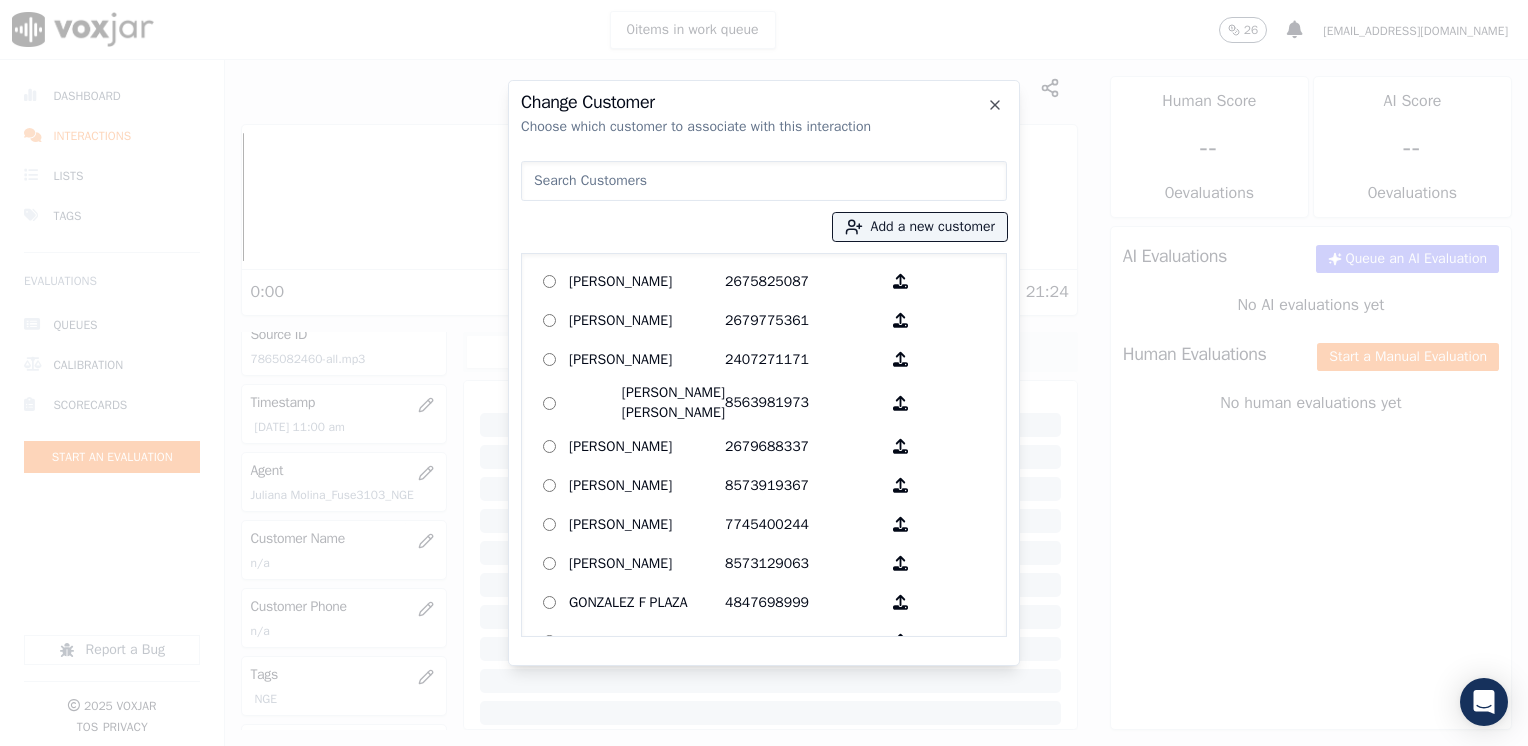 click at bounding box center [764, 181] 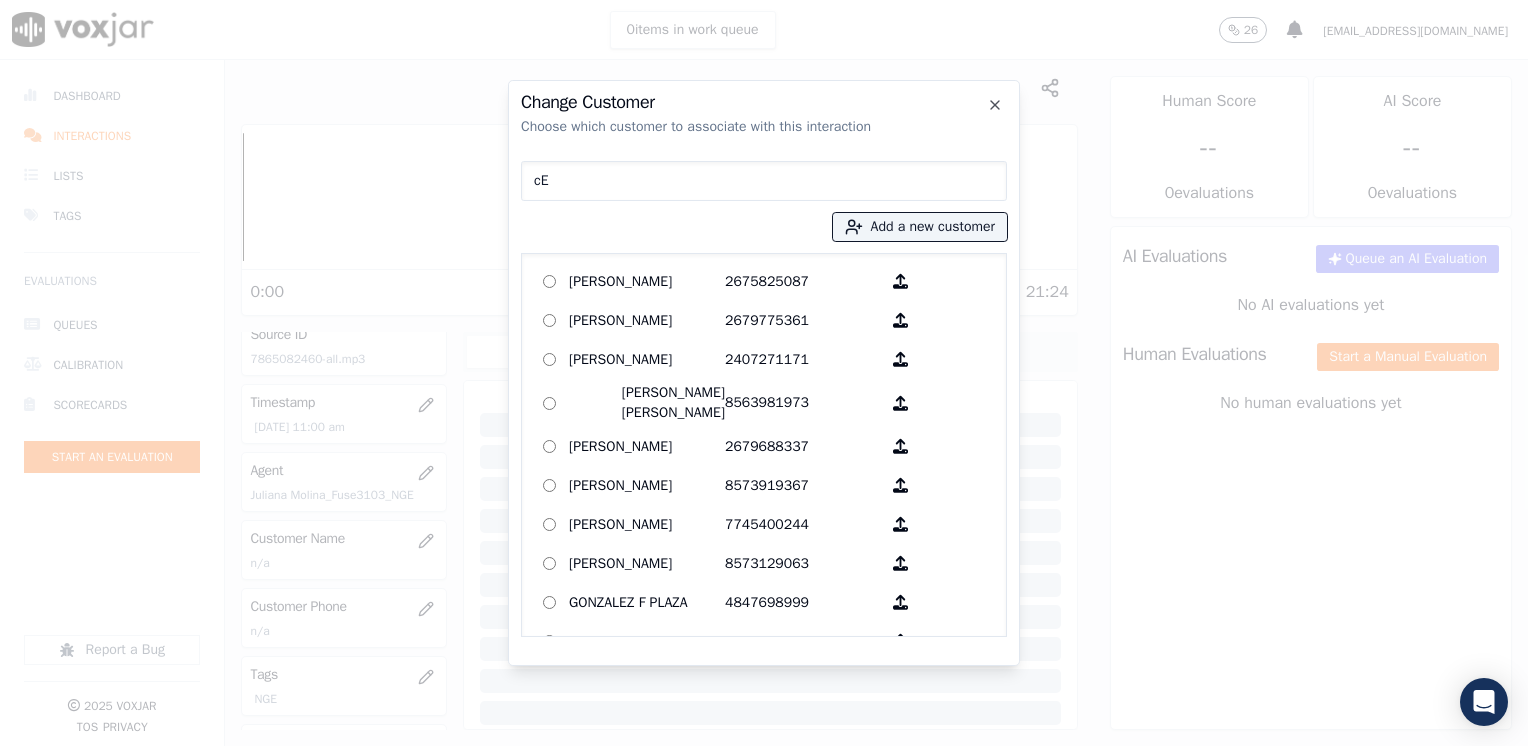 type on "c" 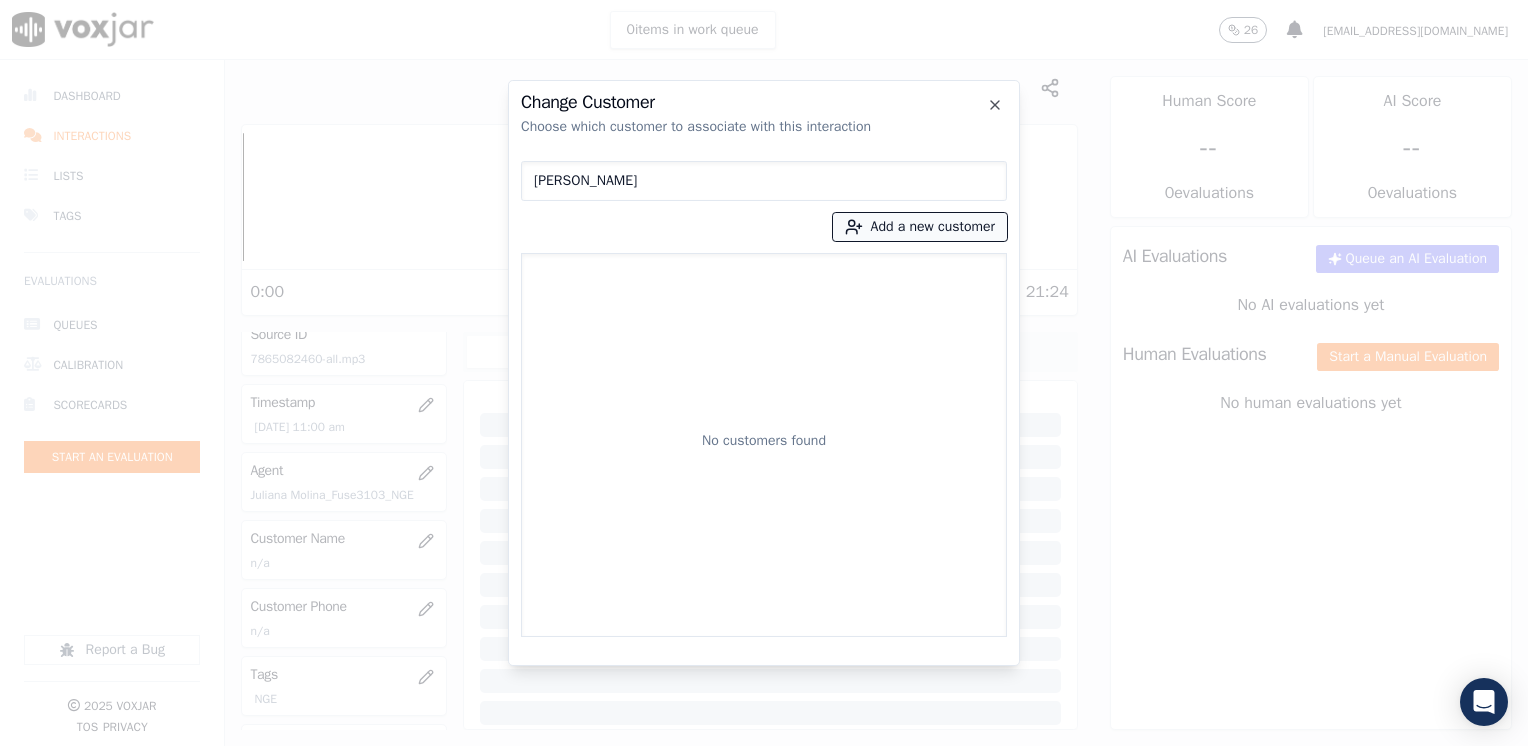 type on "[PERSON_NAME]" 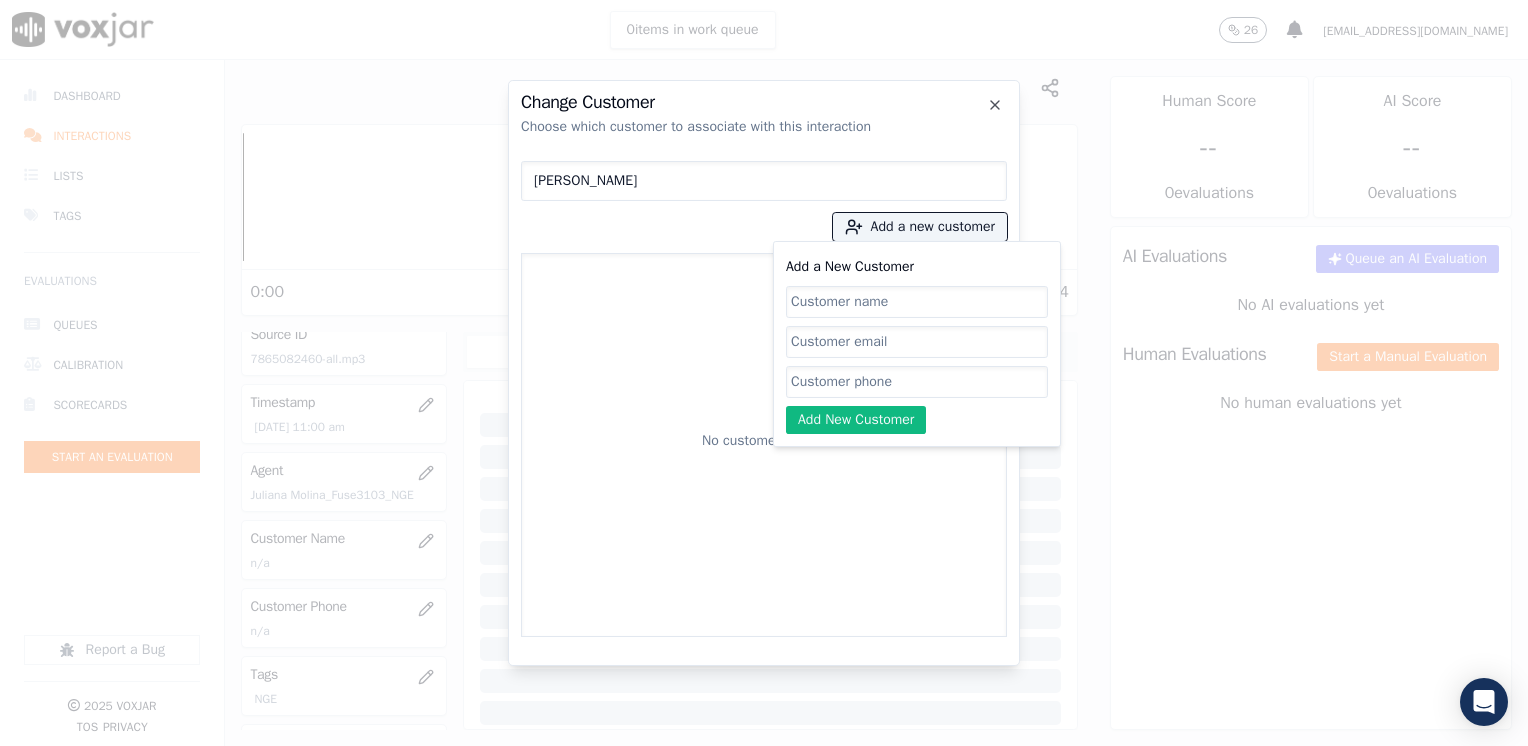 click on "Add a New Customer" 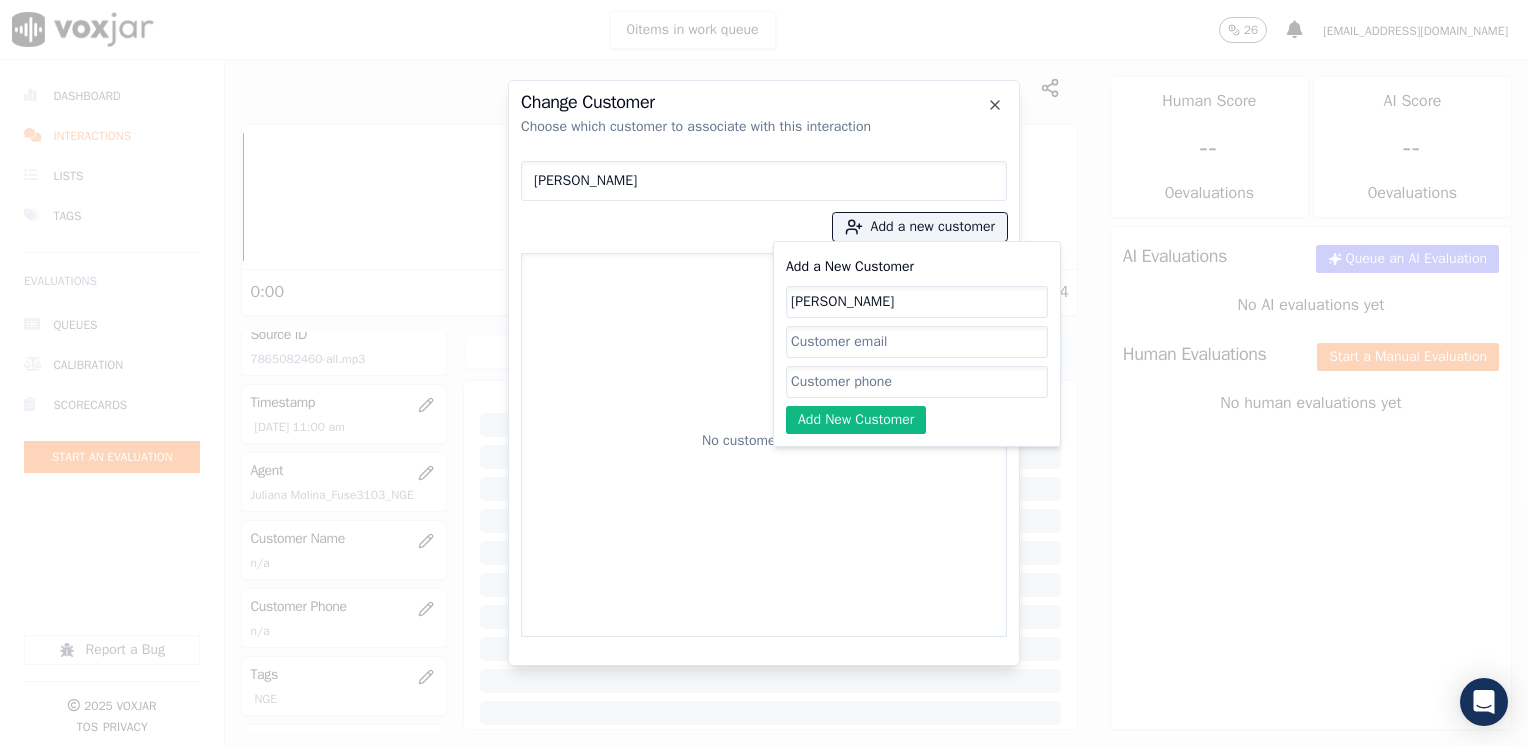 type on "[PERSON_NAME]" 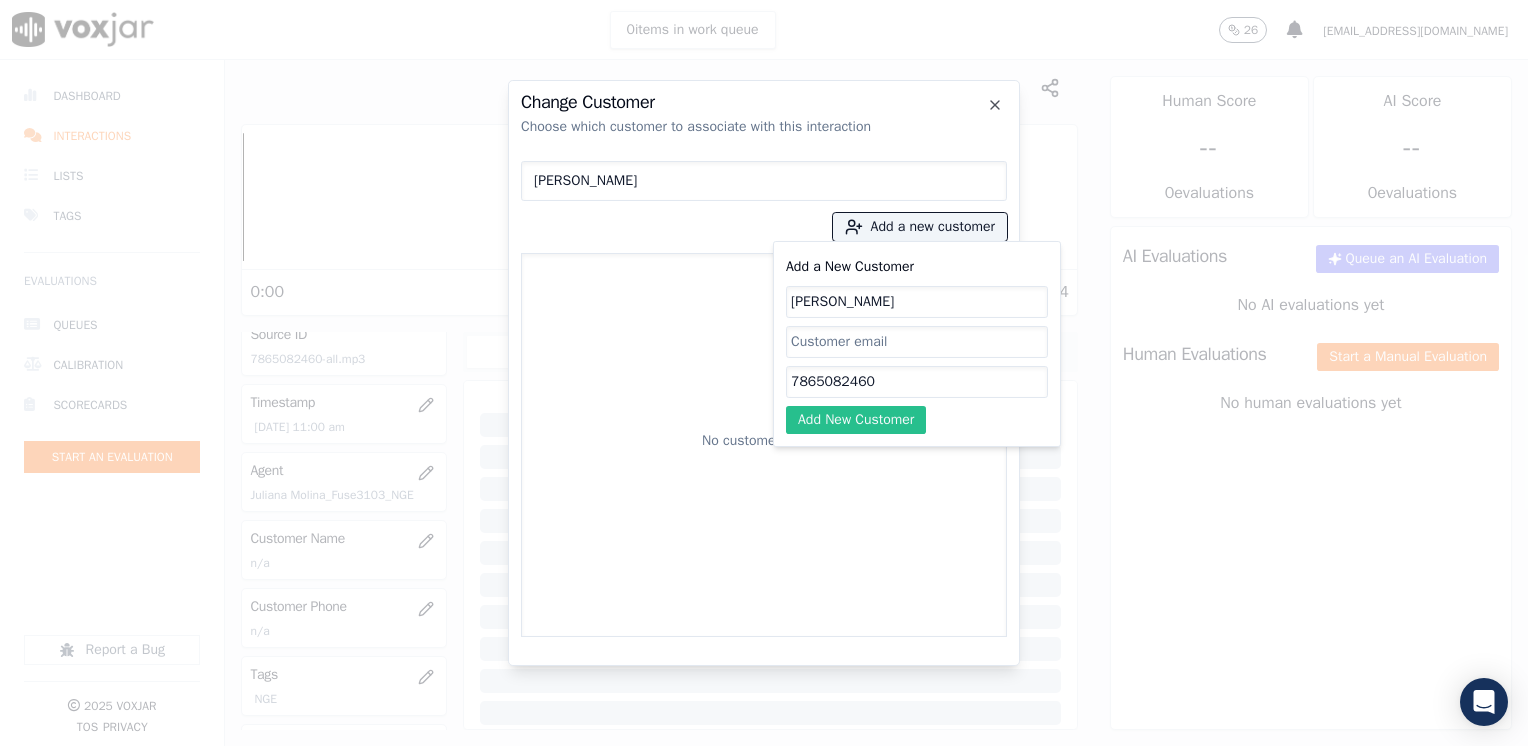 type on "7865082460" 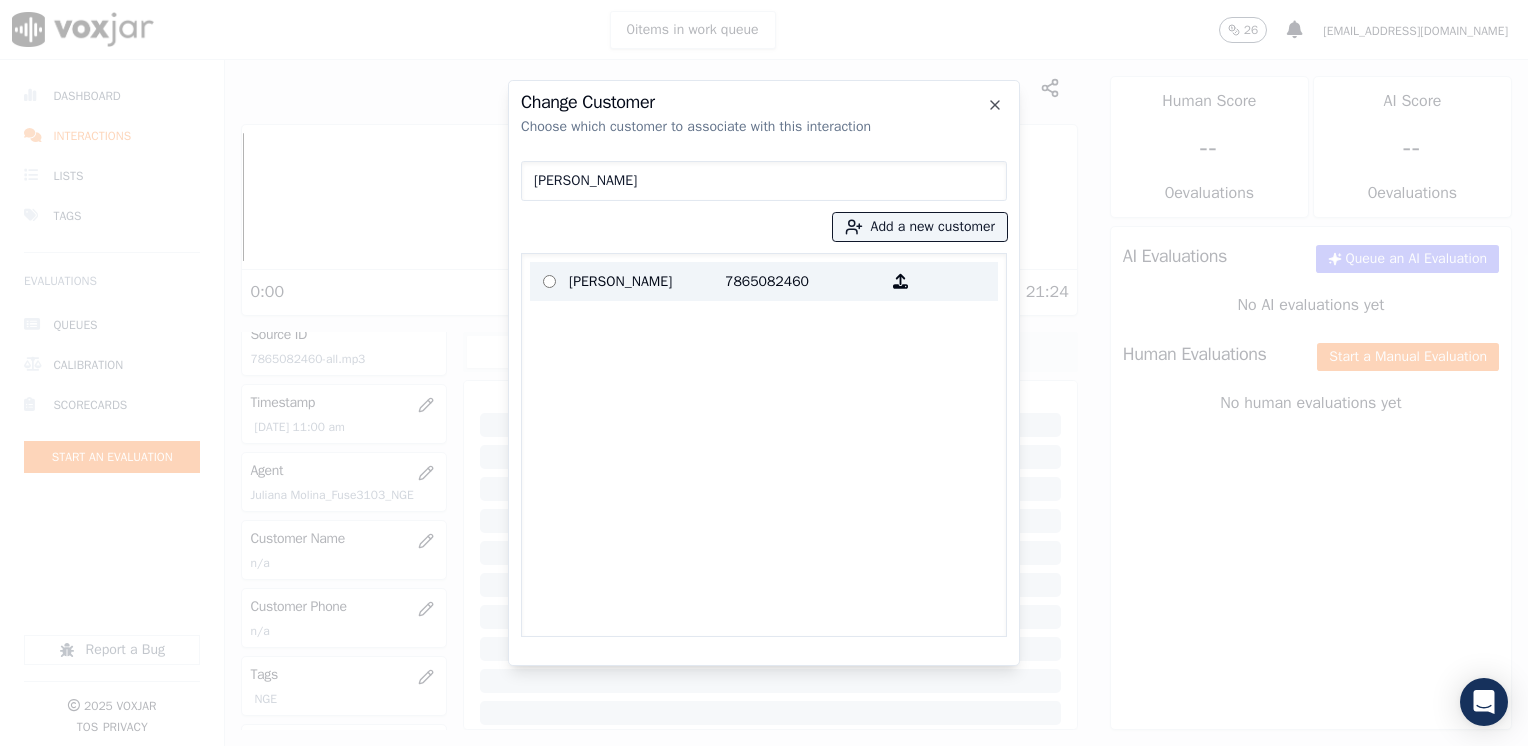 click on "7865082460" at bounding box center (803, 281) 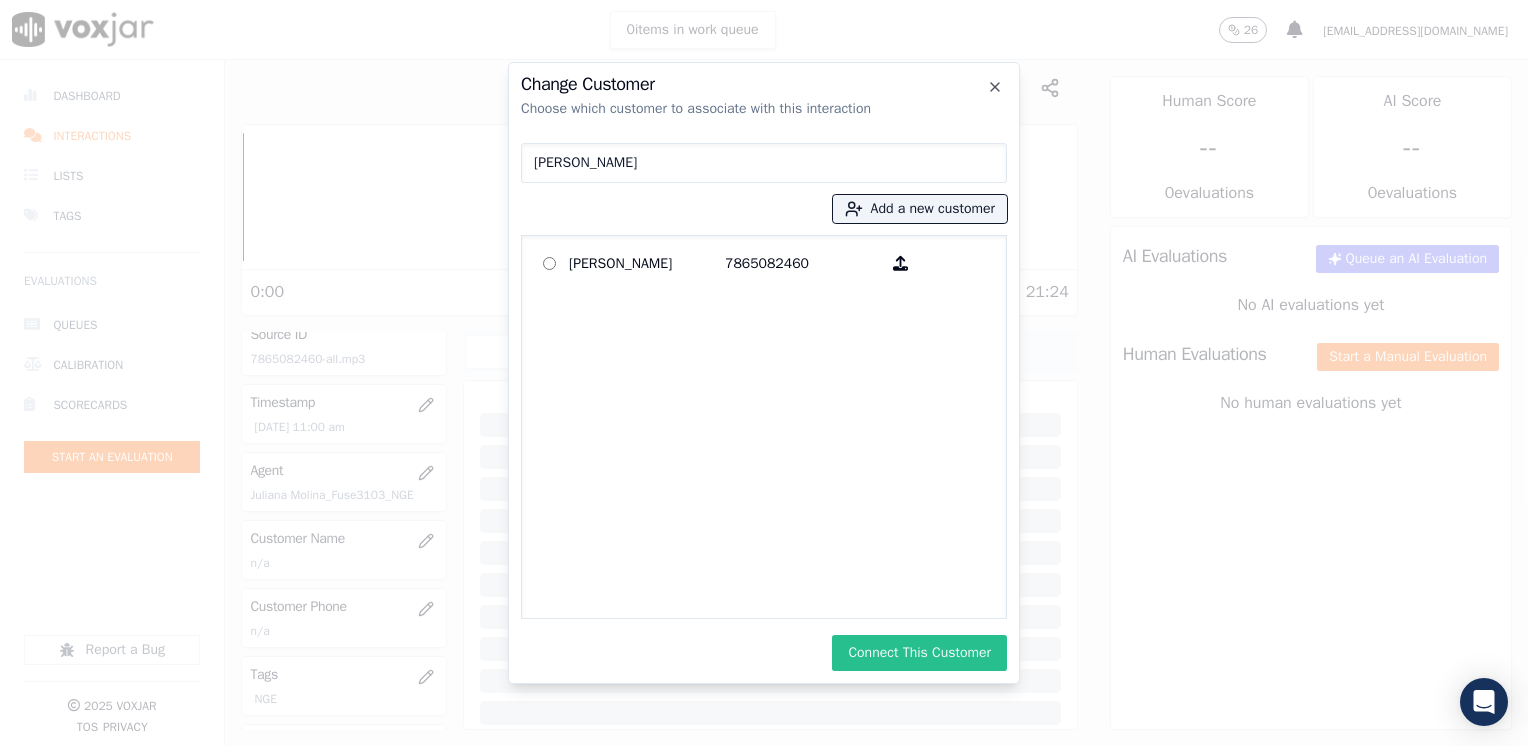 click on "Connect This Customer" at bounding box center [919, 653] 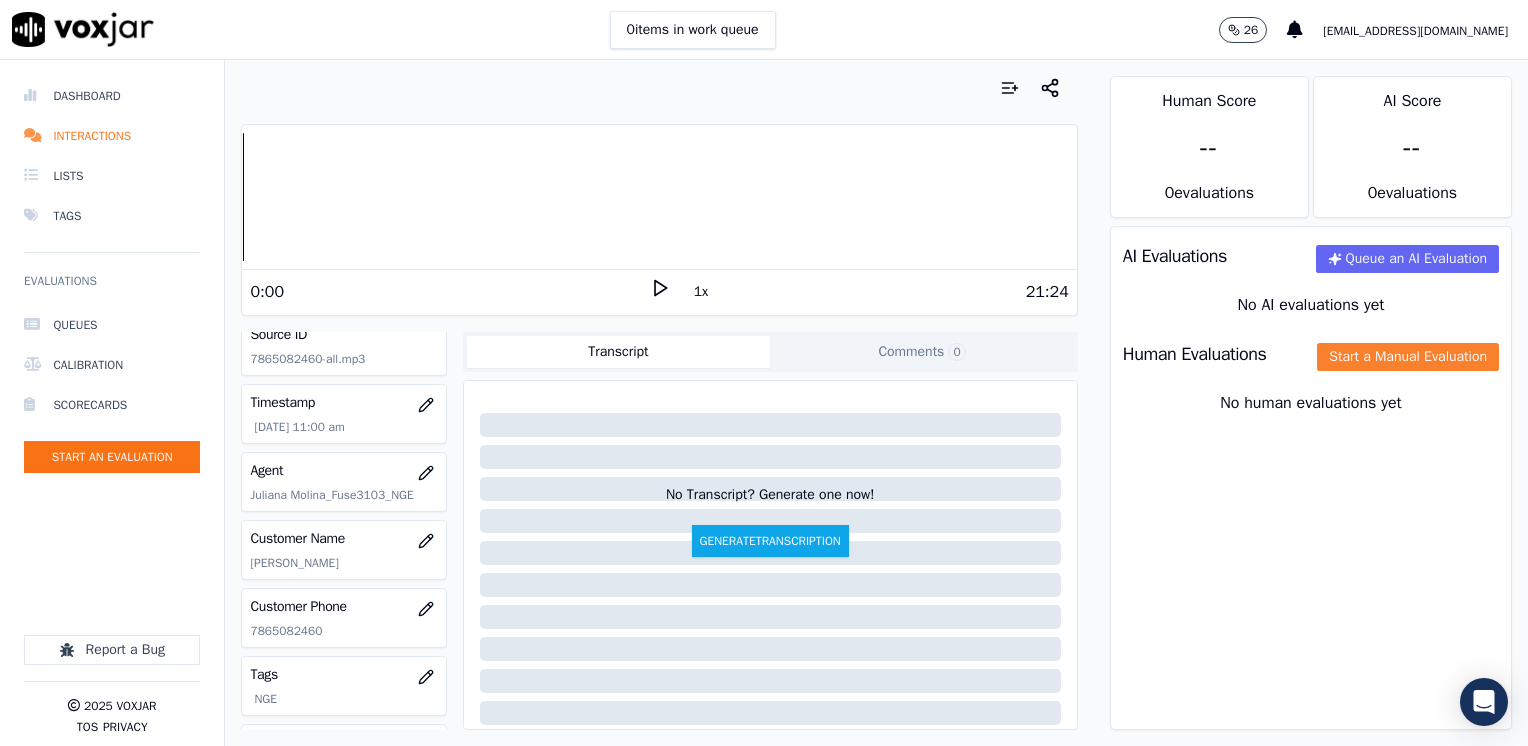 click on "Start a Manual Evaluation" 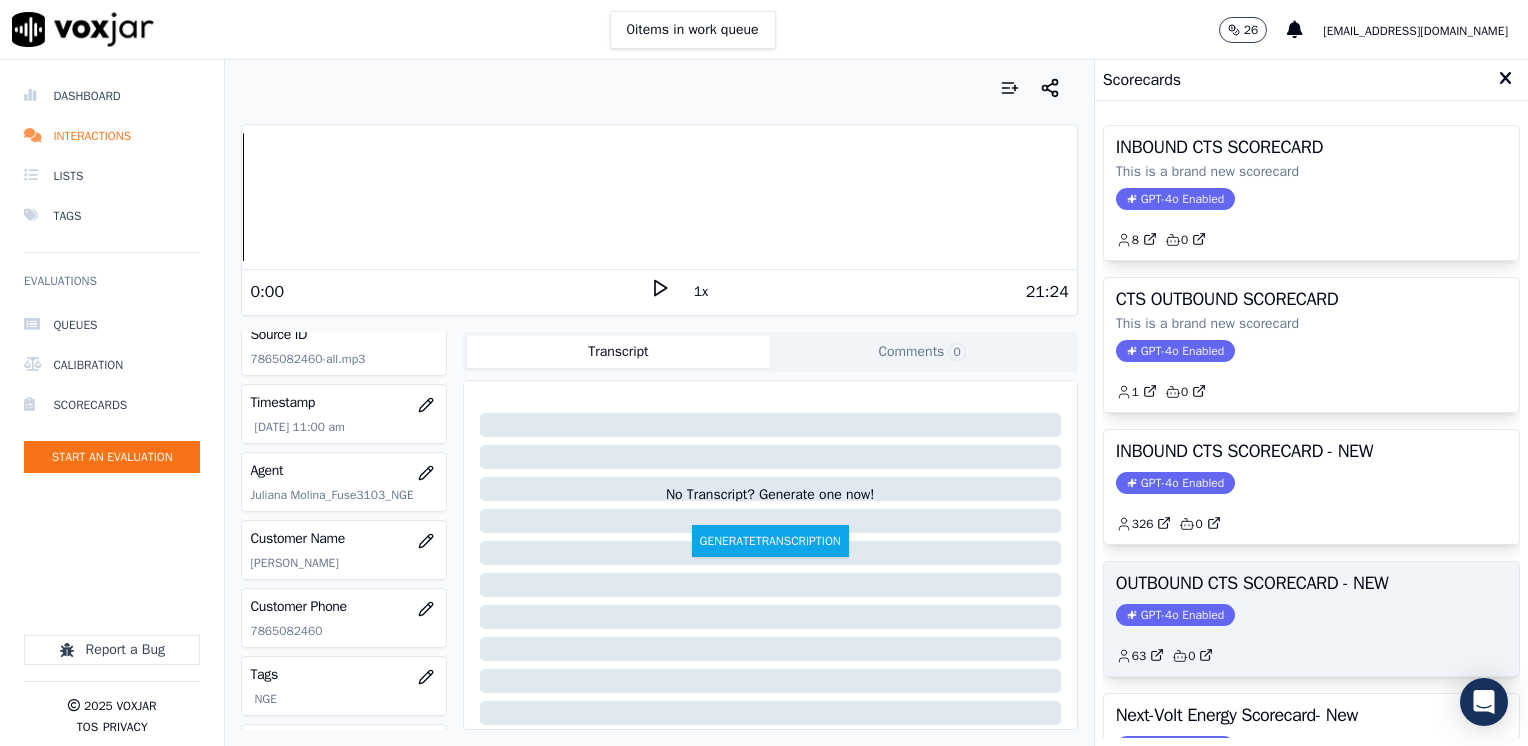 click on "GPT-4o Enabled" at bounding box center [1175, 615] 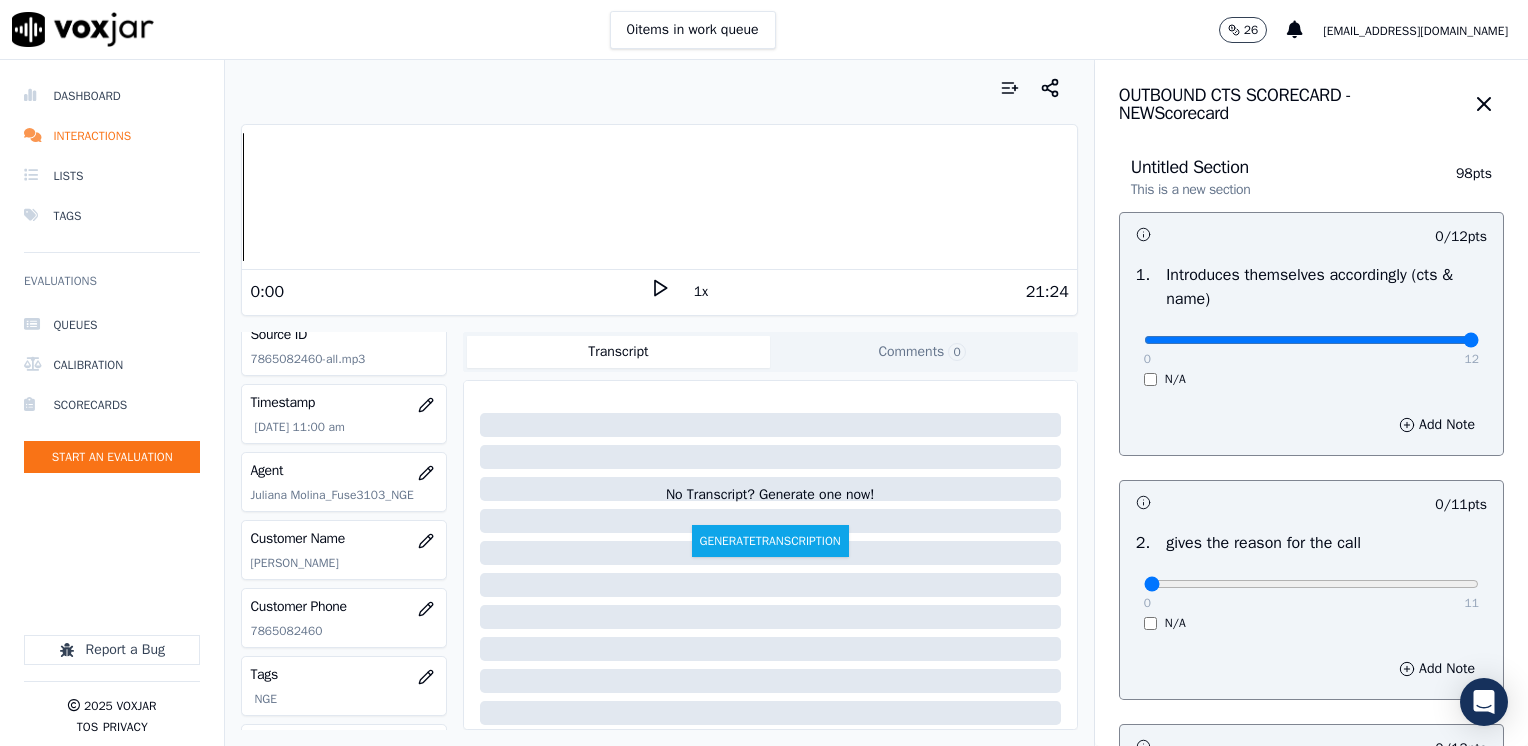 drag, startPoint x: 1139, startPoint y: 342, endPoint x: 1531, endPoint y: 342, distance: 392 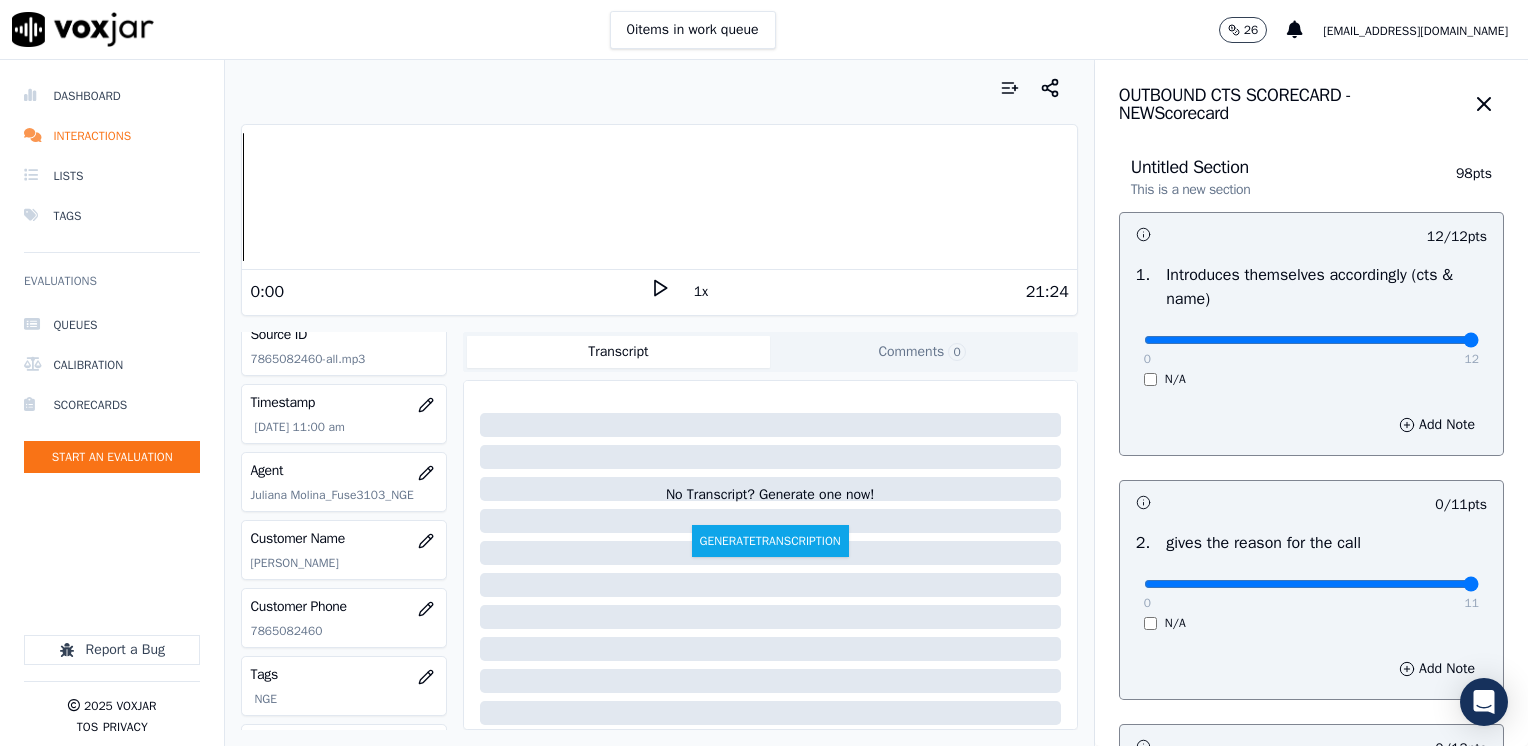 drag, startPoint x: 1139, startPoint y: 584, endPoint x: 1531, endPoint y: 584, distance: 392 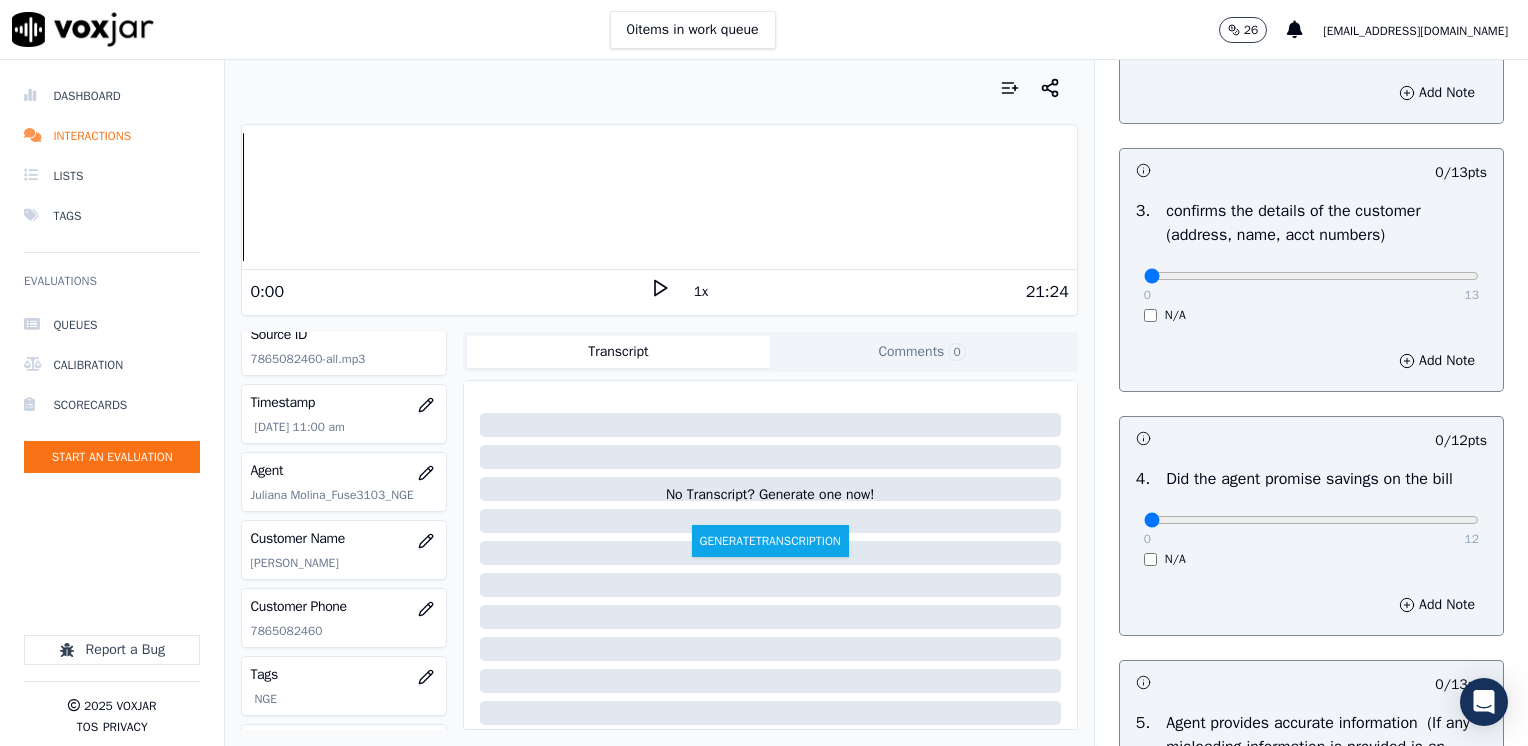 scroll, scrollTop: 600, scrollLeft: 0, axis: vertical 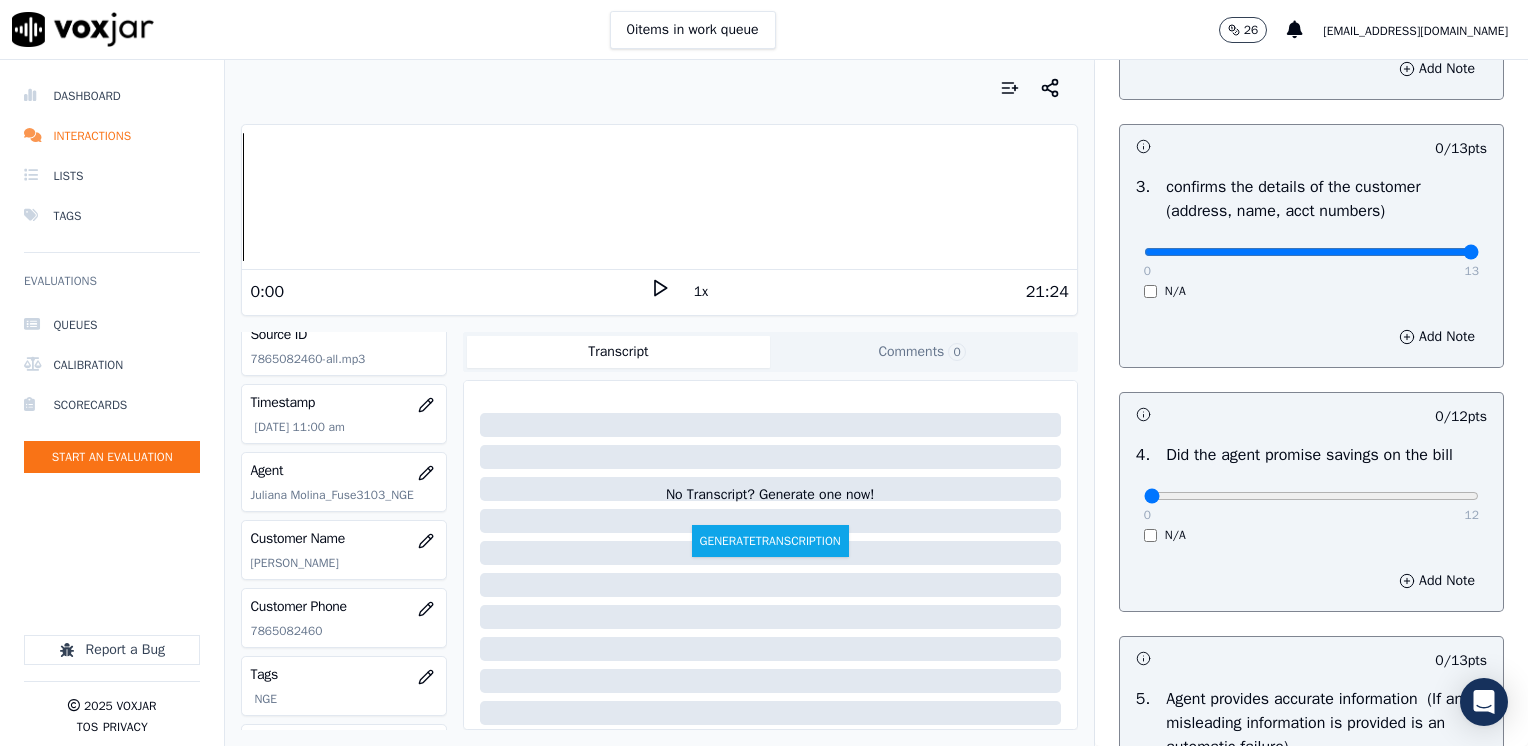 drag, startPoint x: 1138, startPoint y: 252, endPoint x: 1458, endPoint y: 250, distance: 320.00626 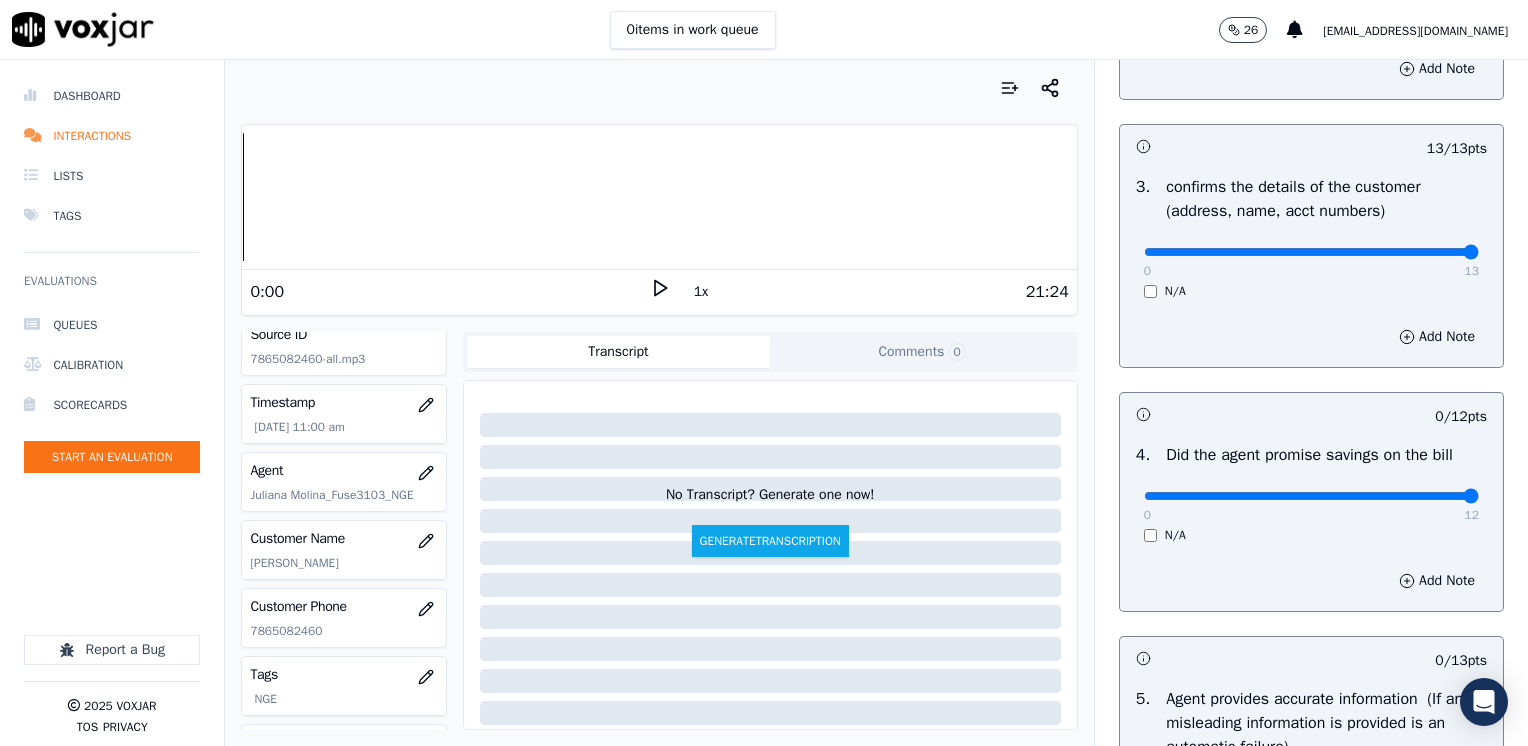 drag, startPoint x: 1132, startPoint y: 495, endPoint x: 1531, endPoint y: 495, distance: 399 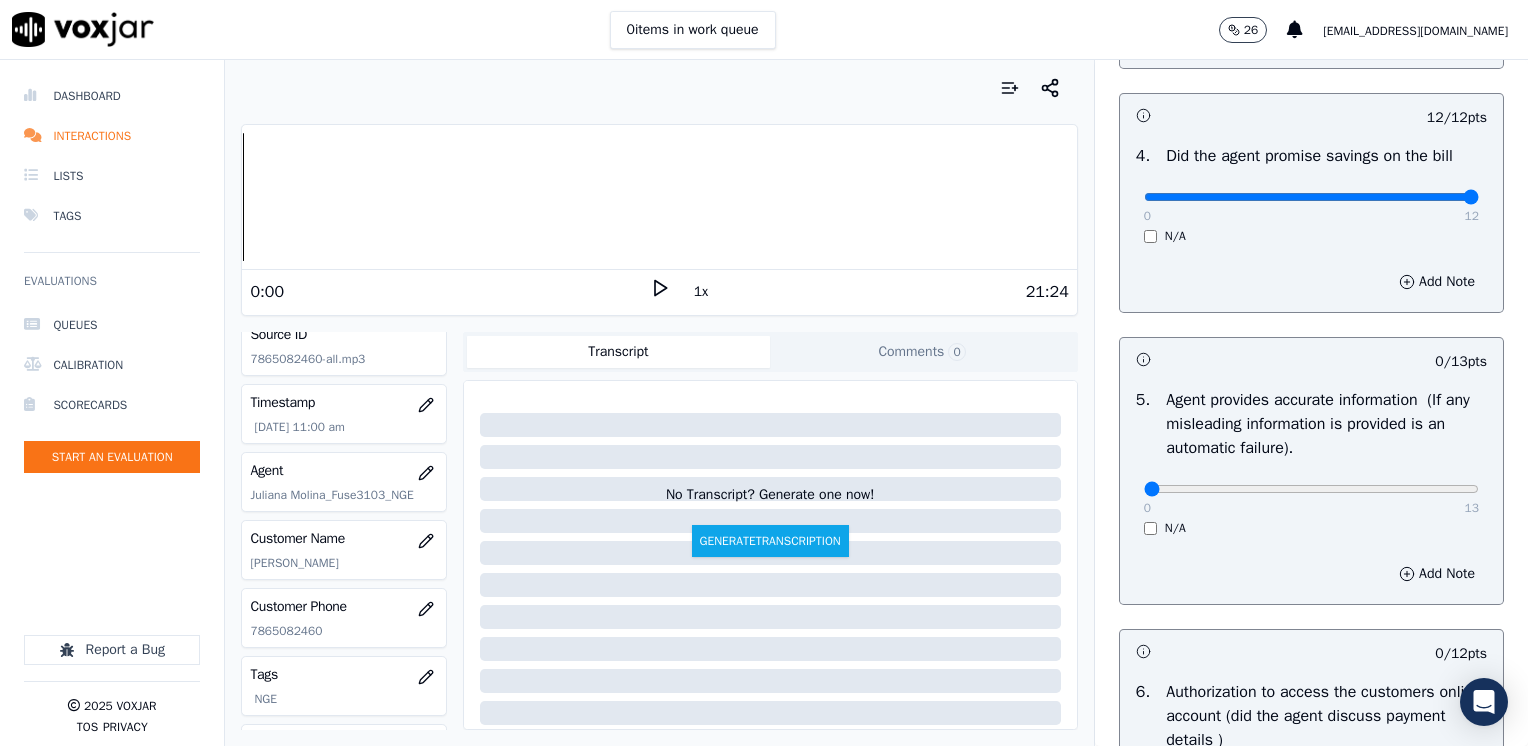 scroll, scrollTop: 900, scrollLeft: 0, axis: vertical 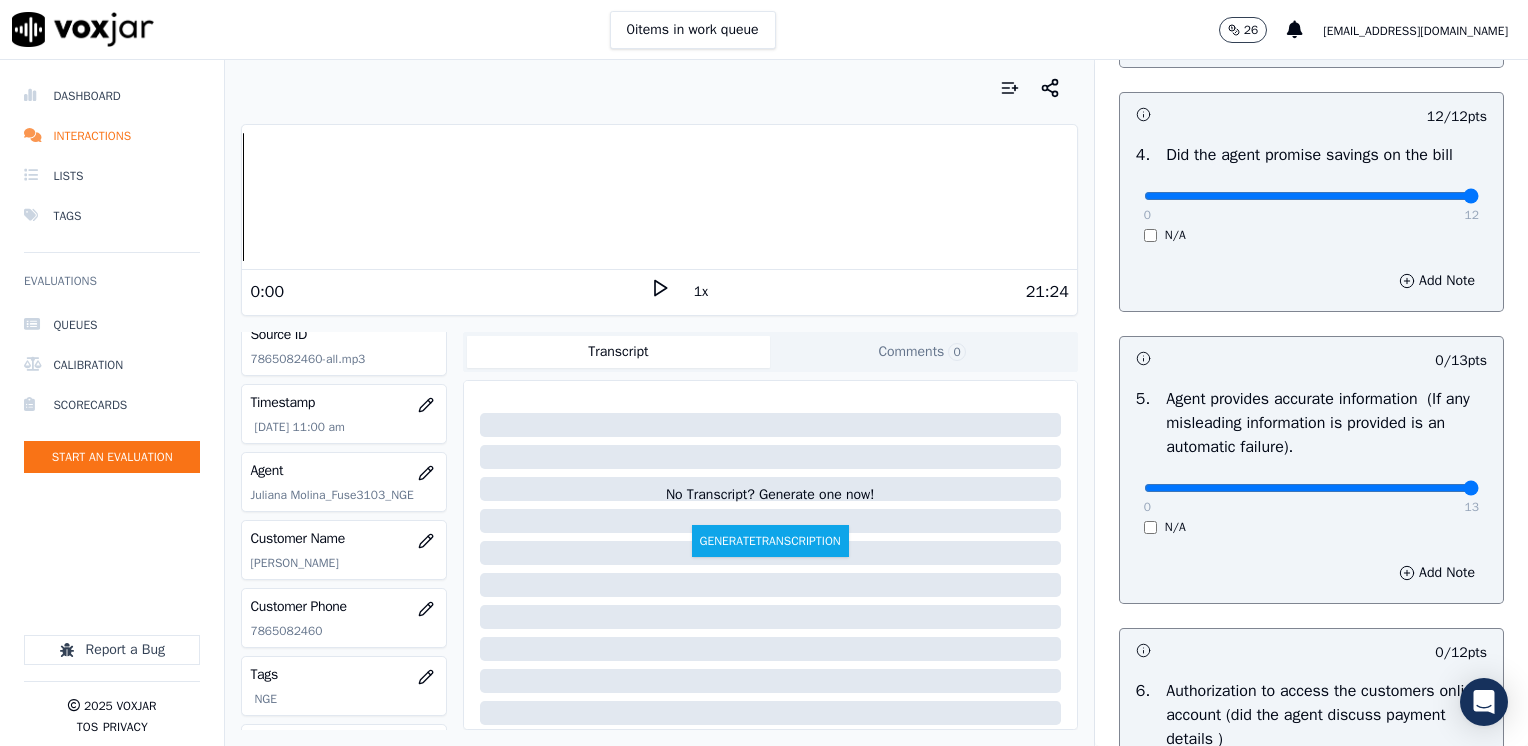 drag, startPoint x: 1131, startPoint y: 489, endPoint x: 1531, endPoint y: 489, distance: 400 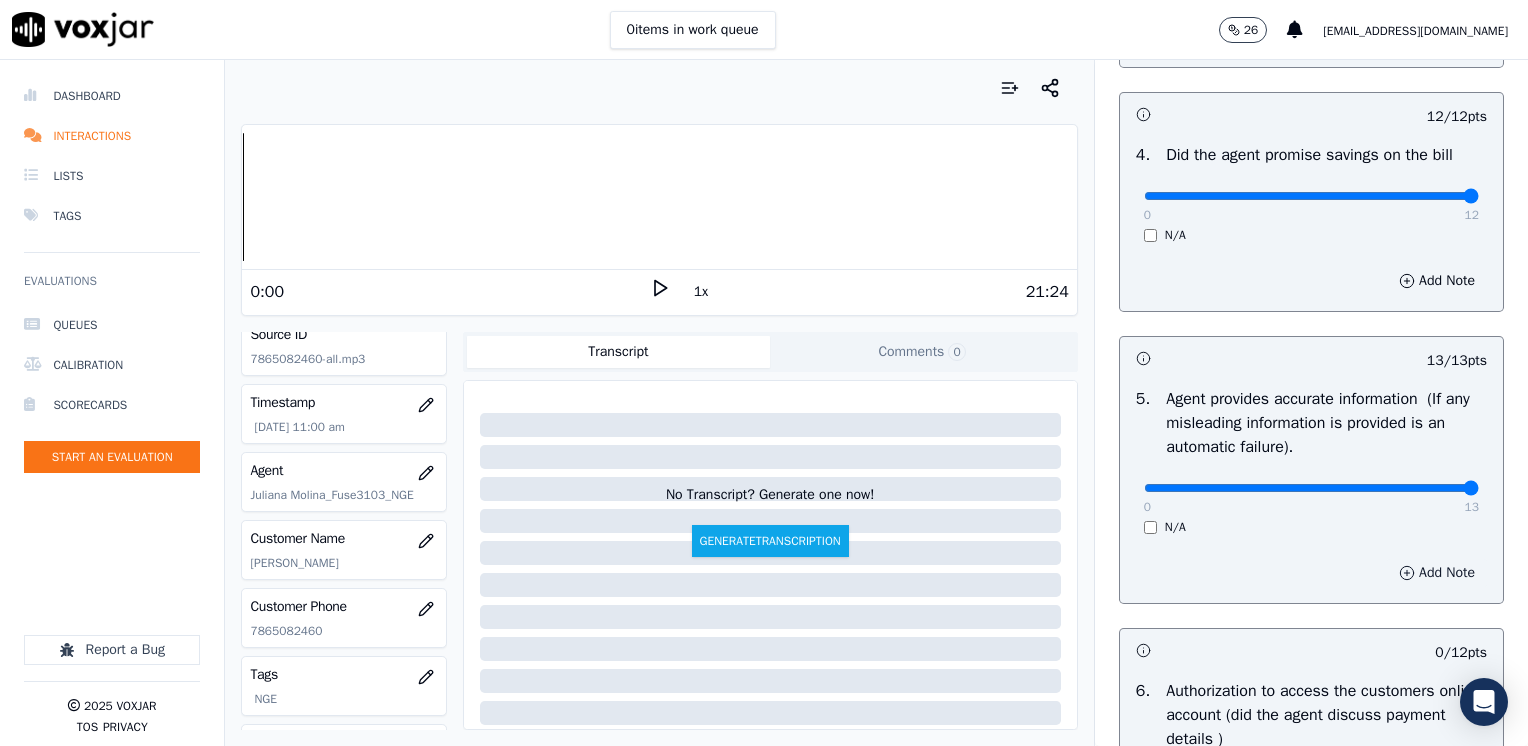 scroll, scrollTop: 1300, scrollLeft: 0, axis: vertical 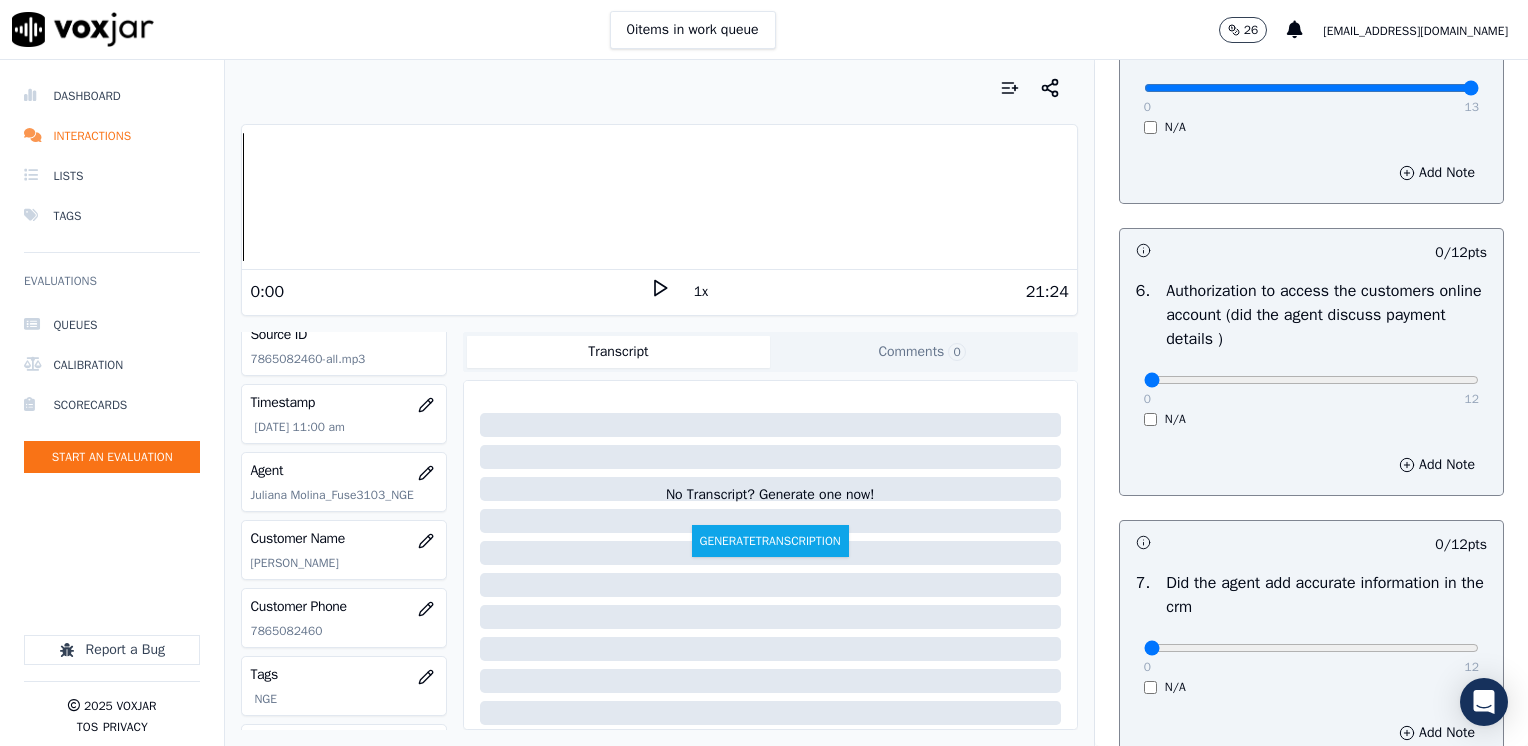click on "N/A" at bounding box center [1311, 419] 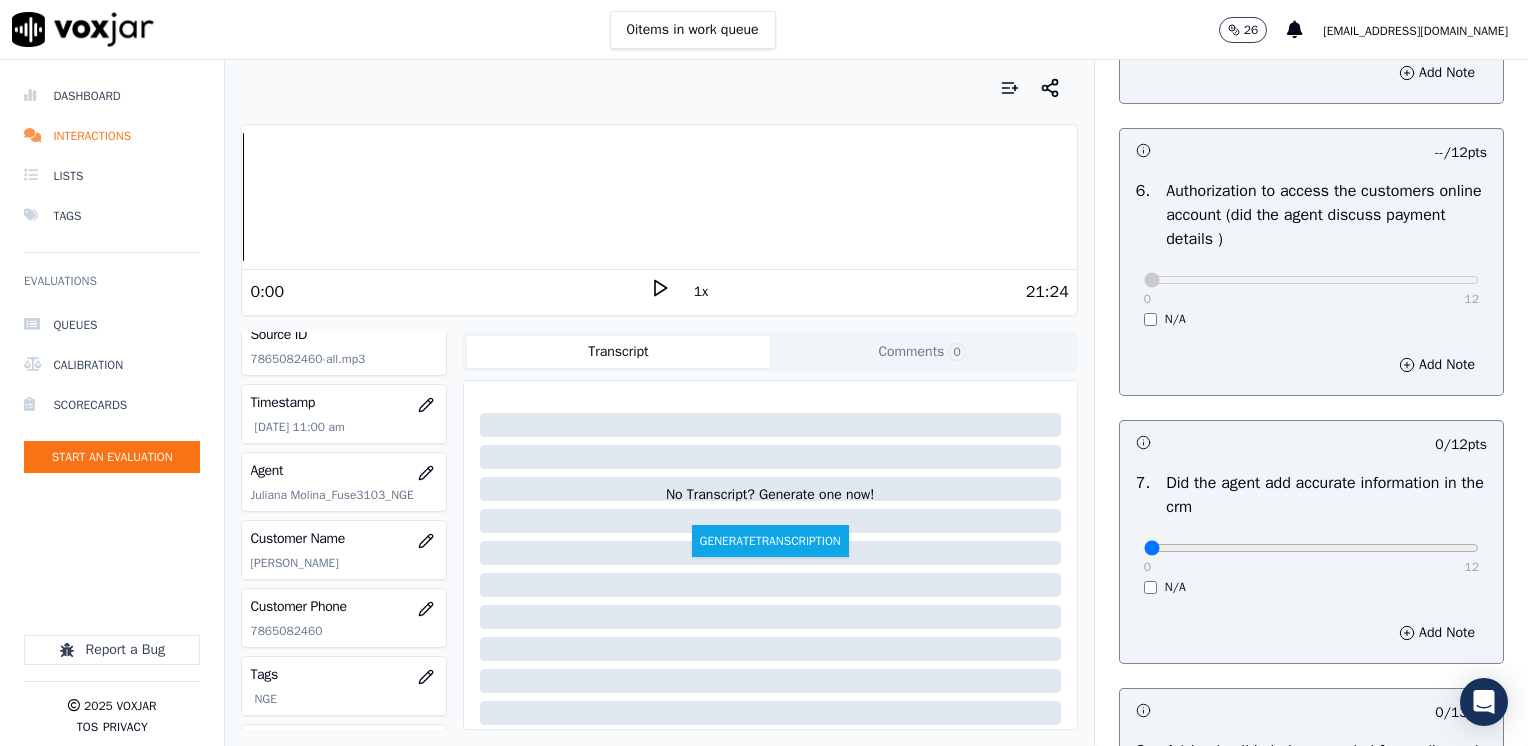 scroll, scrollTop: 1500, scrollLeft: 0, axis: vertical 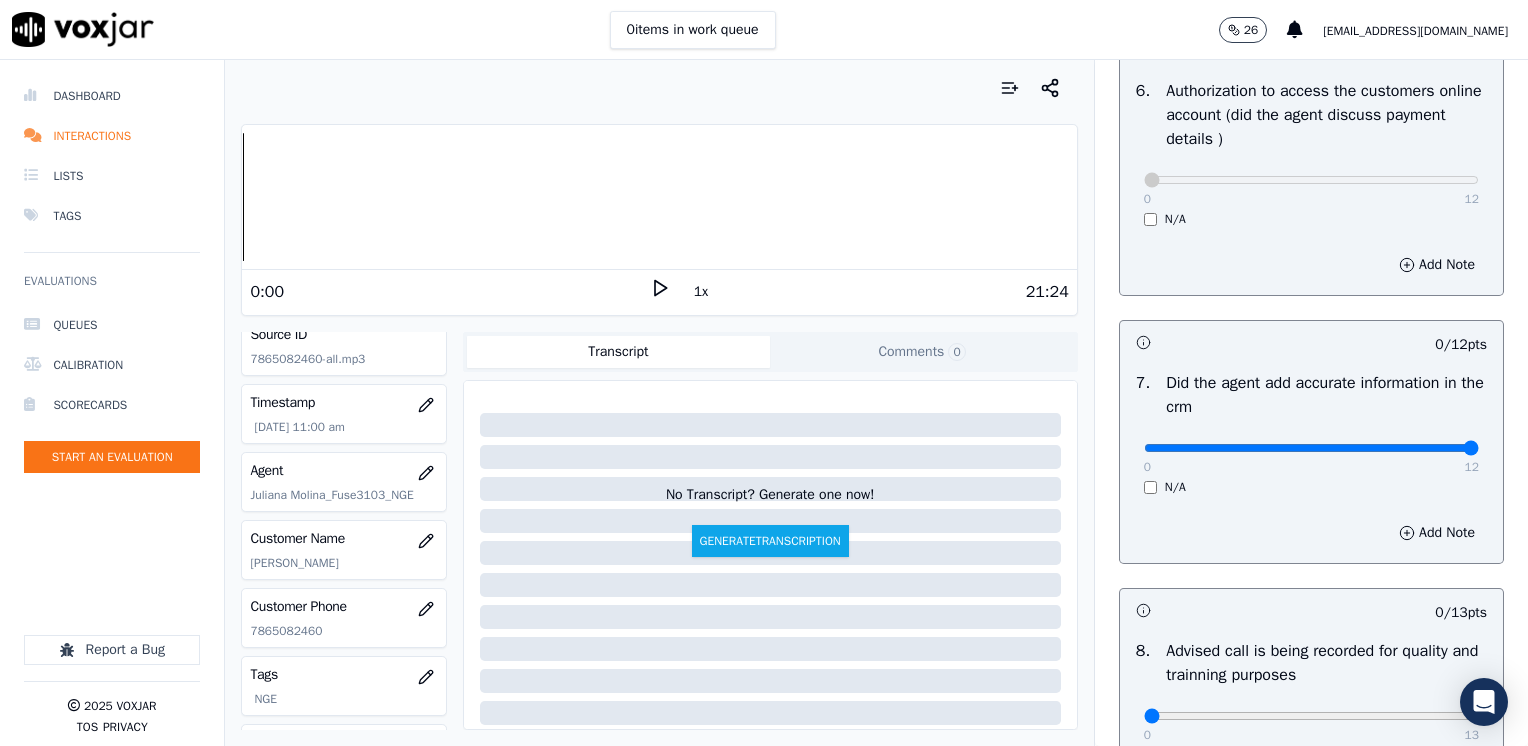drag, startPoint x: 1129, startPoint y: 442, endPoint x: 1520, endPoint y: 442, distance: 391 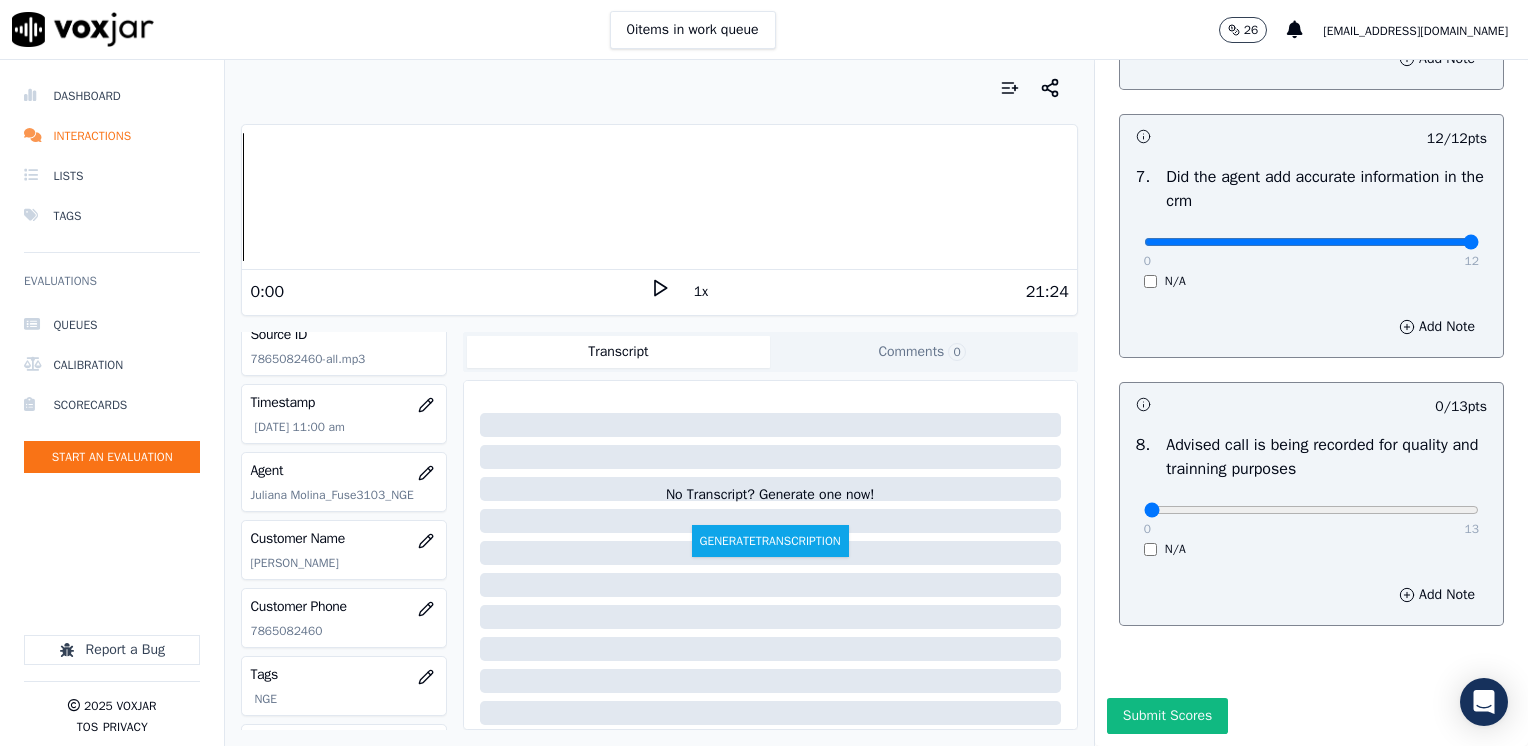scroll, scrollTop: 1748, scrollLeft: 0, axis: vertical 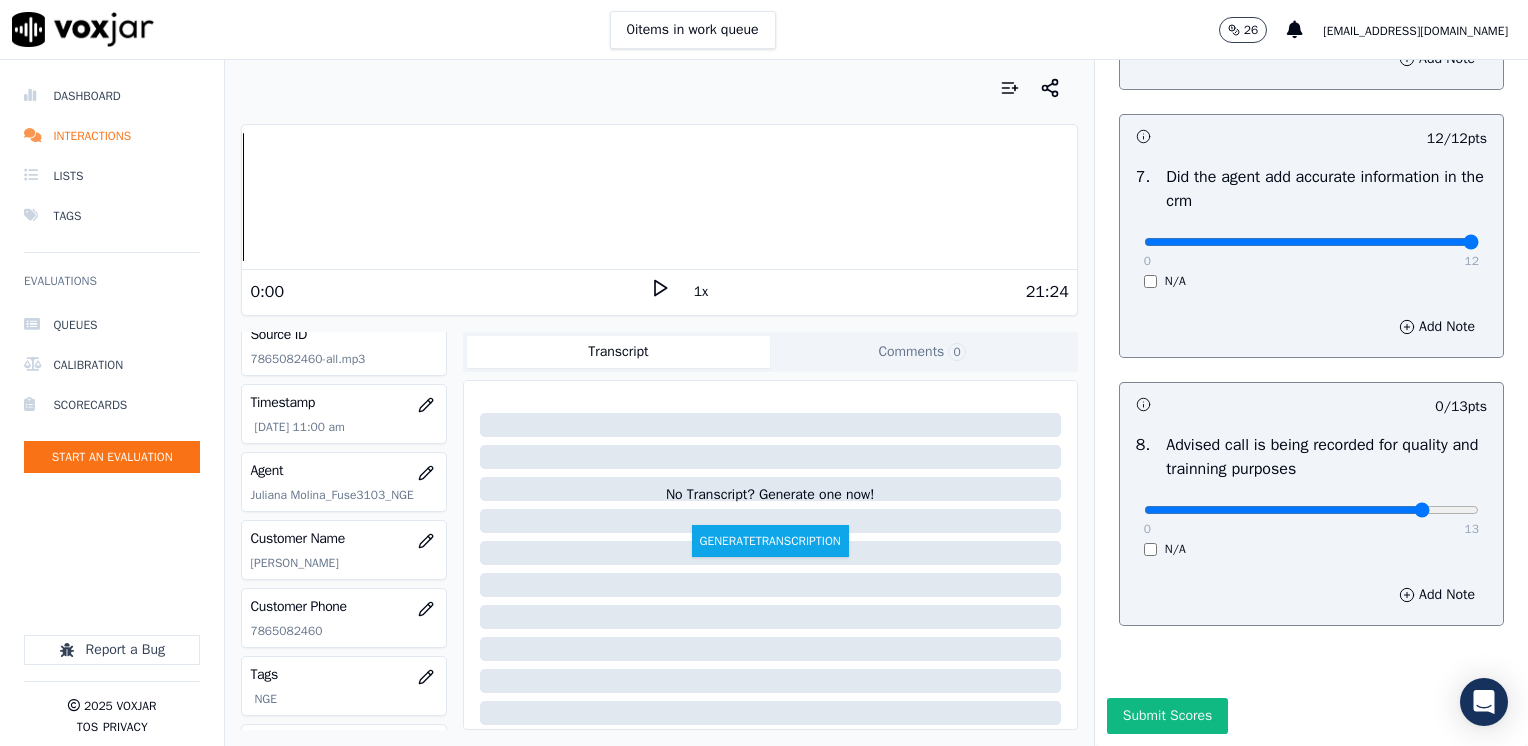 type on "11" 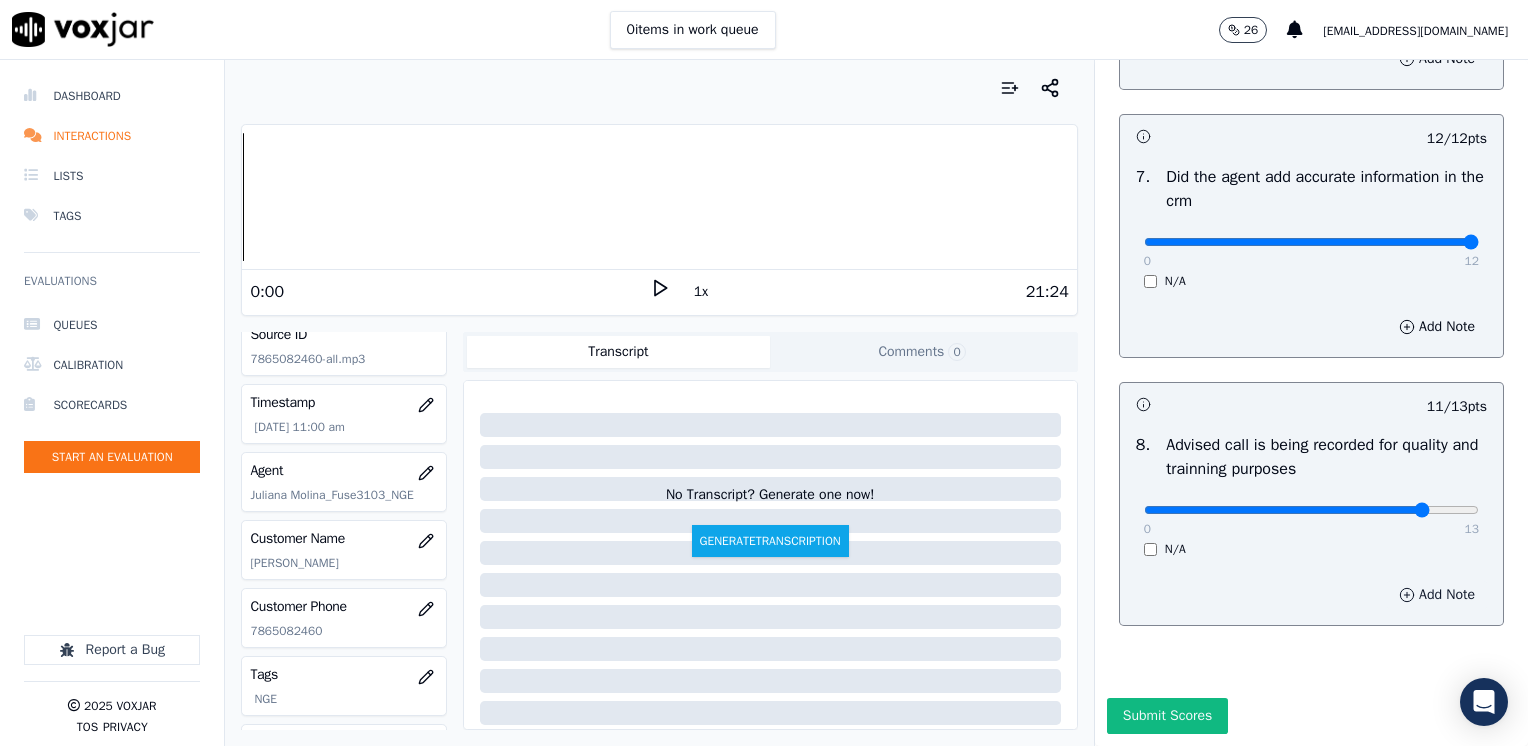 click on "Add Note" at bounding box center (1437, 595) 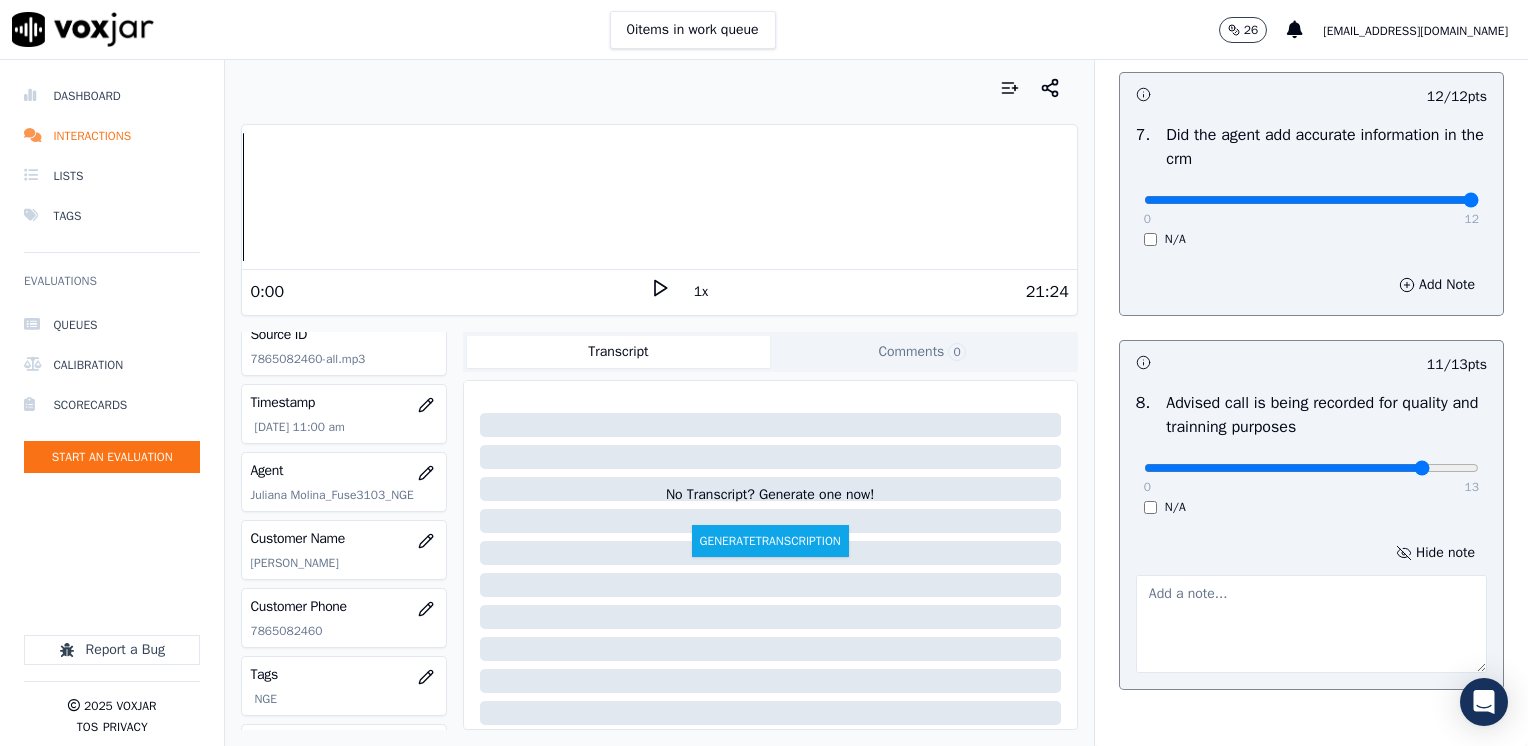 click at bounding box center [1311, 624] 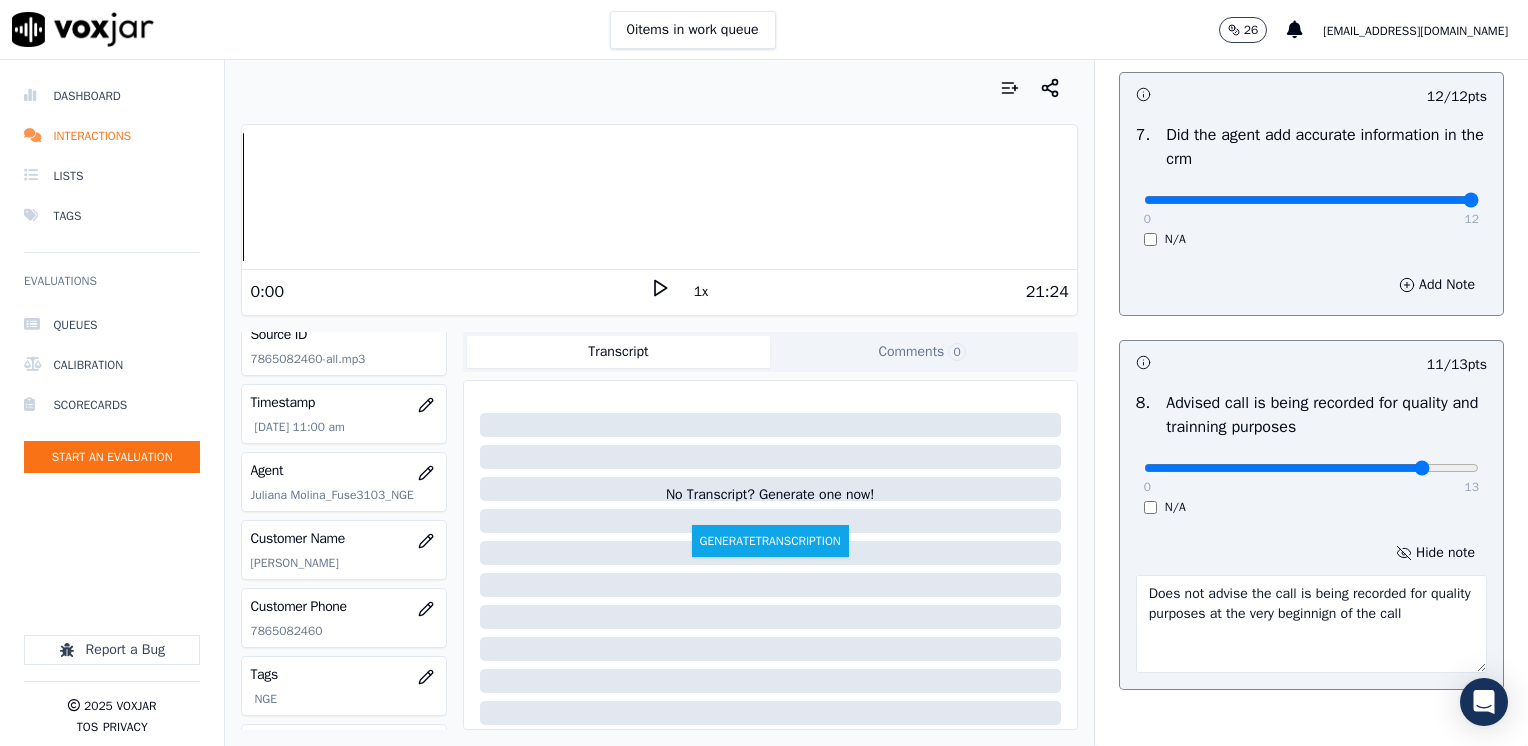 click on "Does not advise the call is being recorded for quality purposes at the very beginnign of the call" at bounding box center [1311, 624] 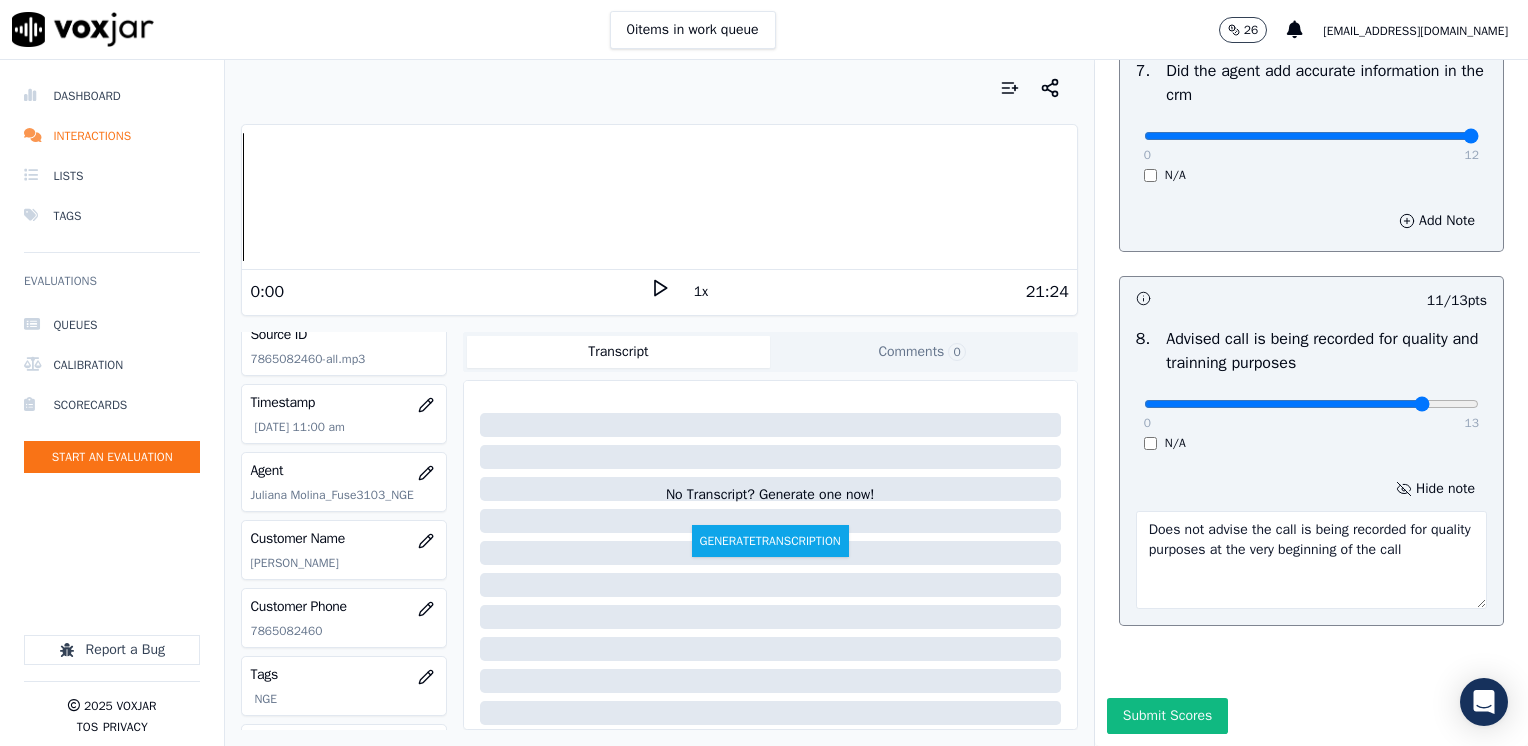 scroll, scrollTop: 1853, scrollLeft: 0, axis: vertical 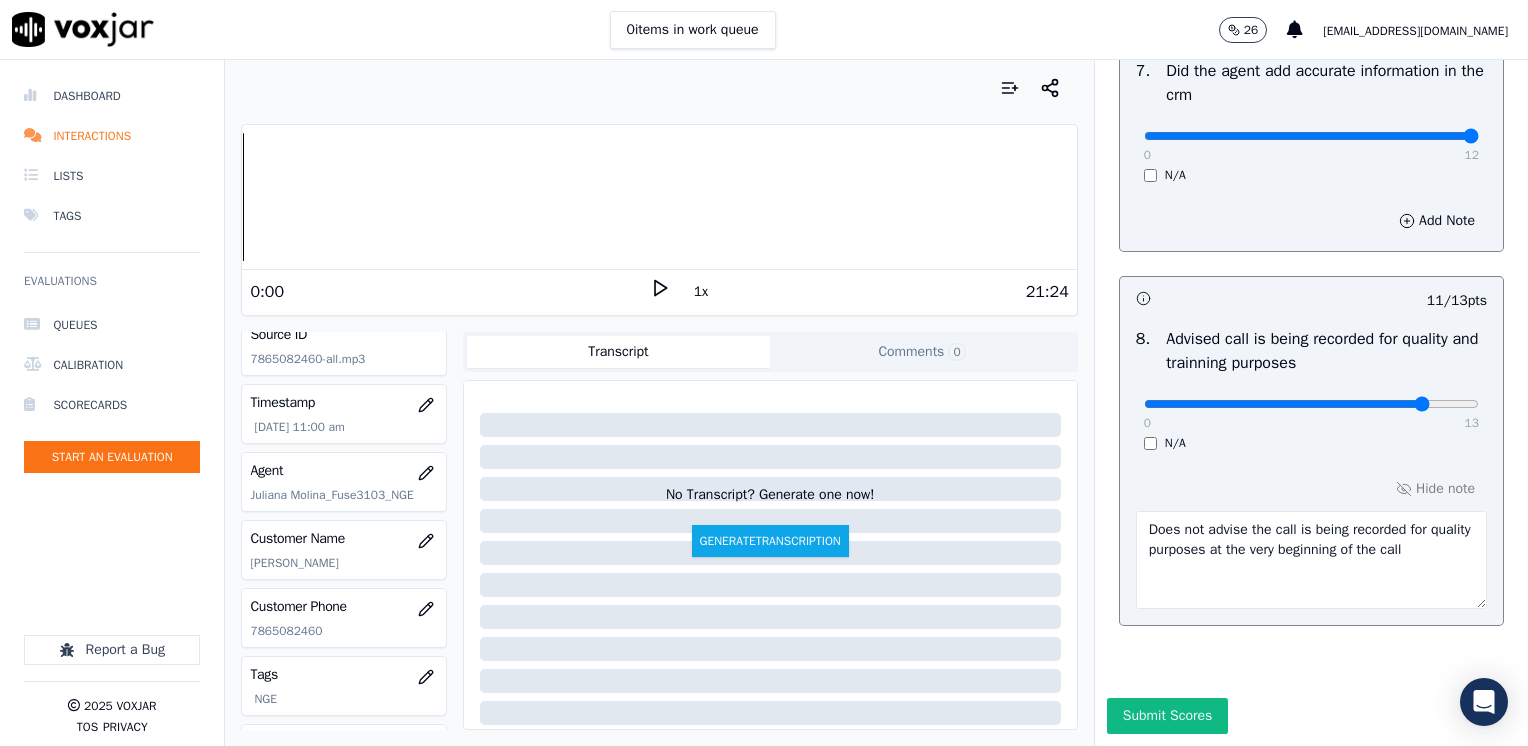 click 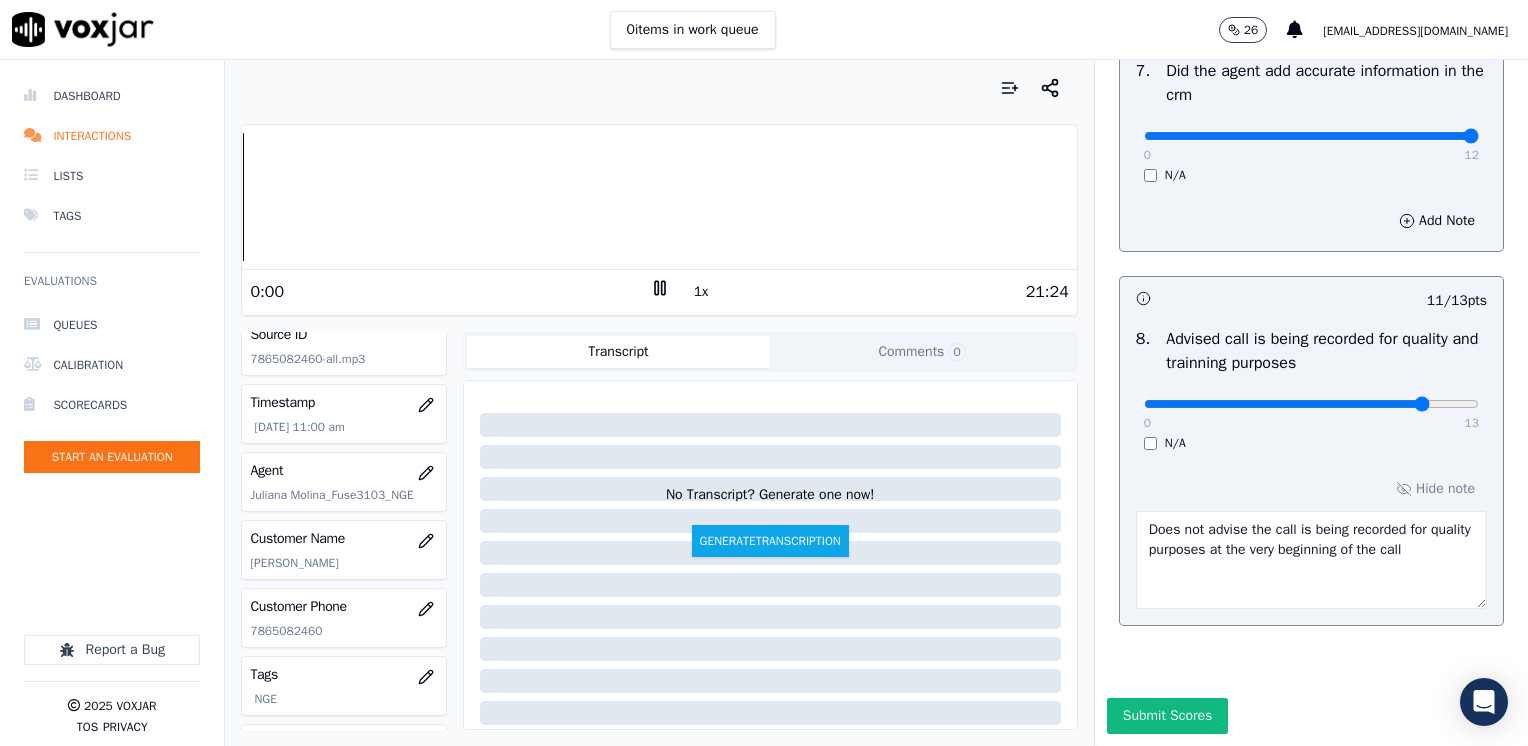 click 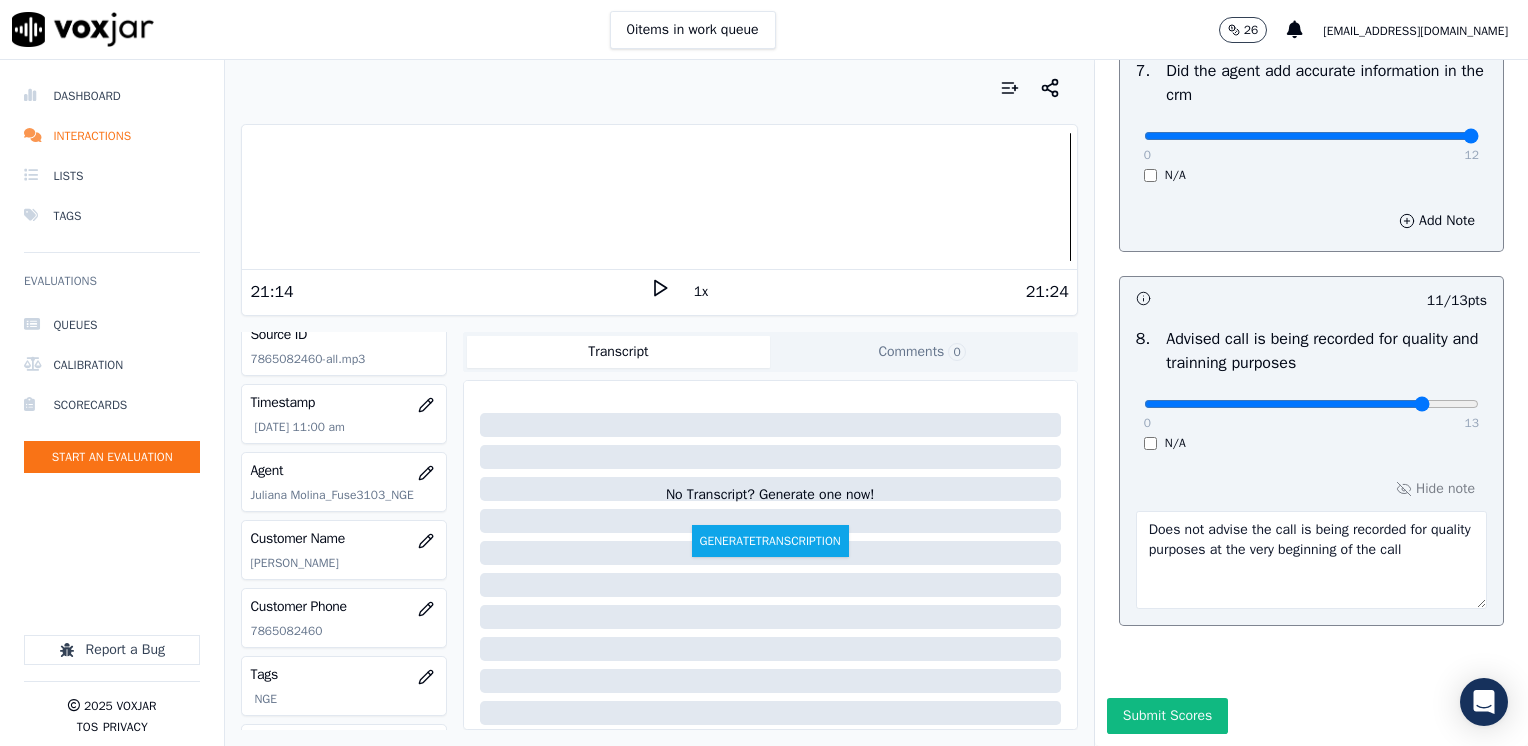 click on "Your browser does not support the audio element.   21:14     1x   21:24" at bounding box center [659, 220] 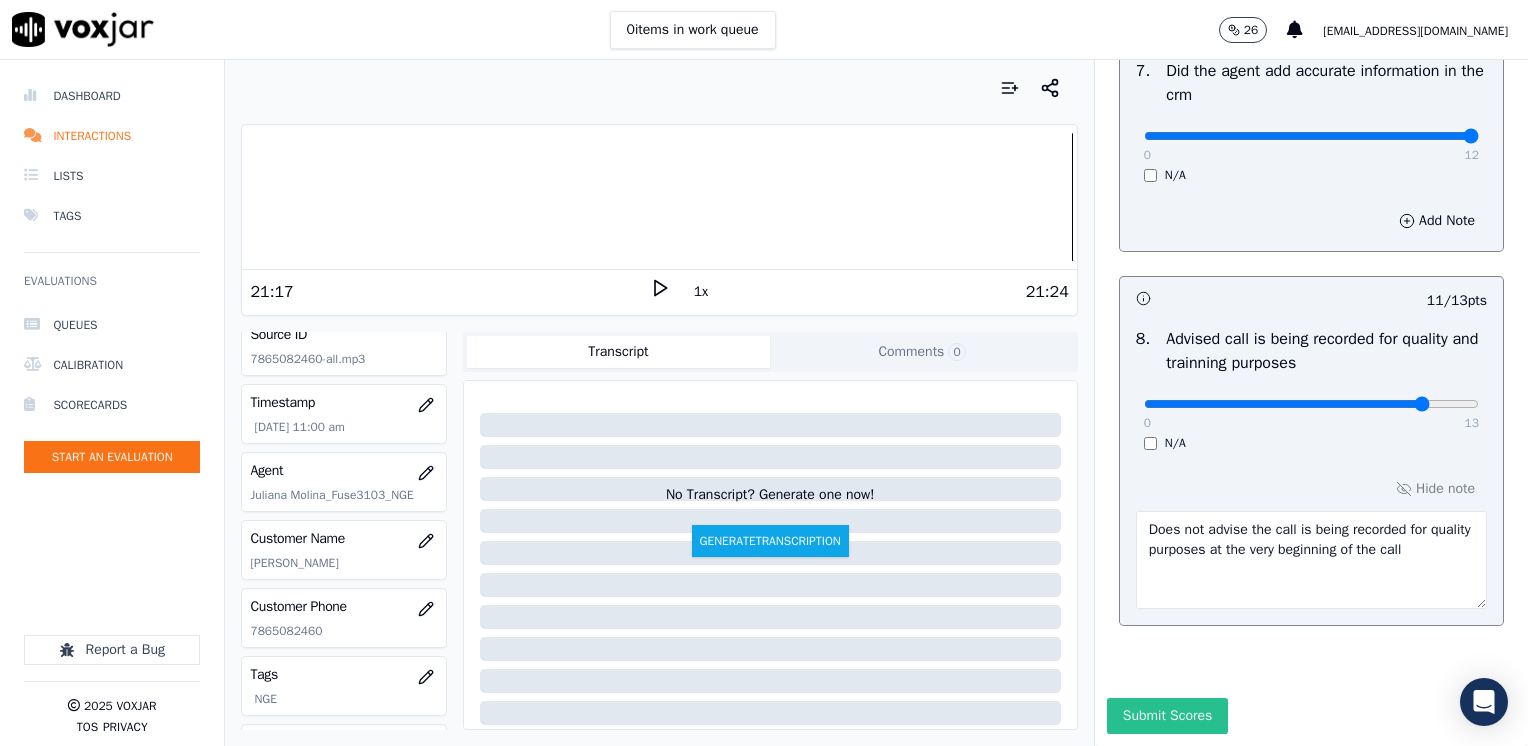 click on "Submit Scores" at bounding box center (1167, 716) 